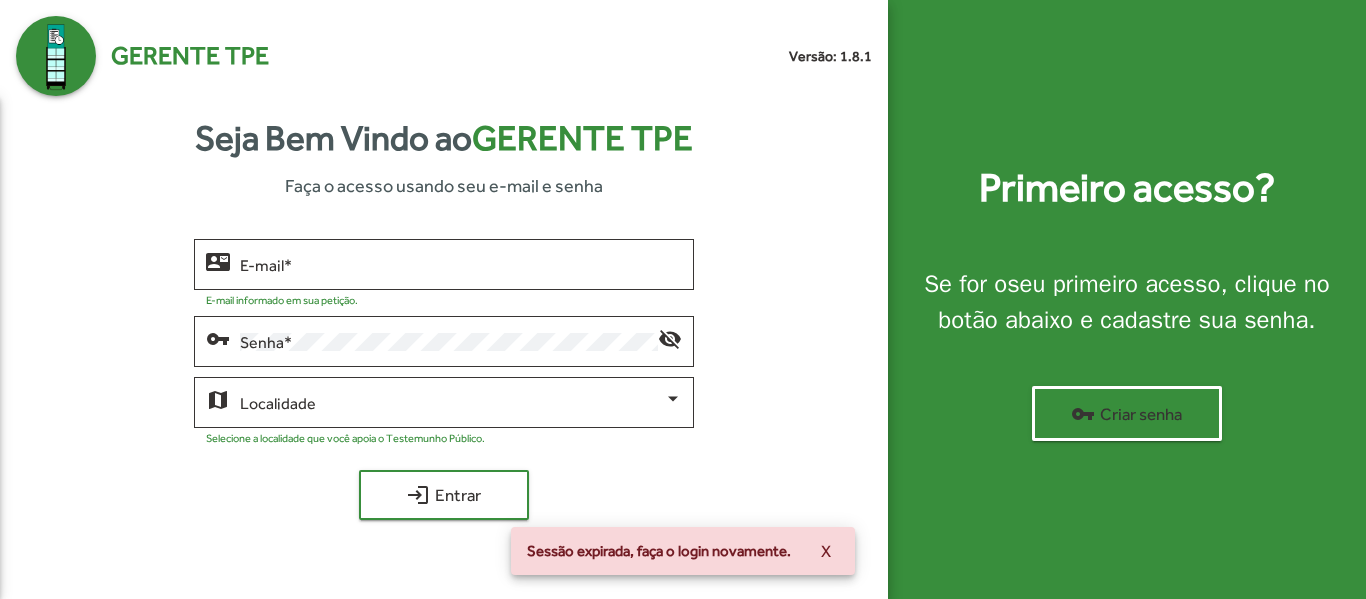 scroll, scrollTop: 0, scrollLeft: 0, axis: both 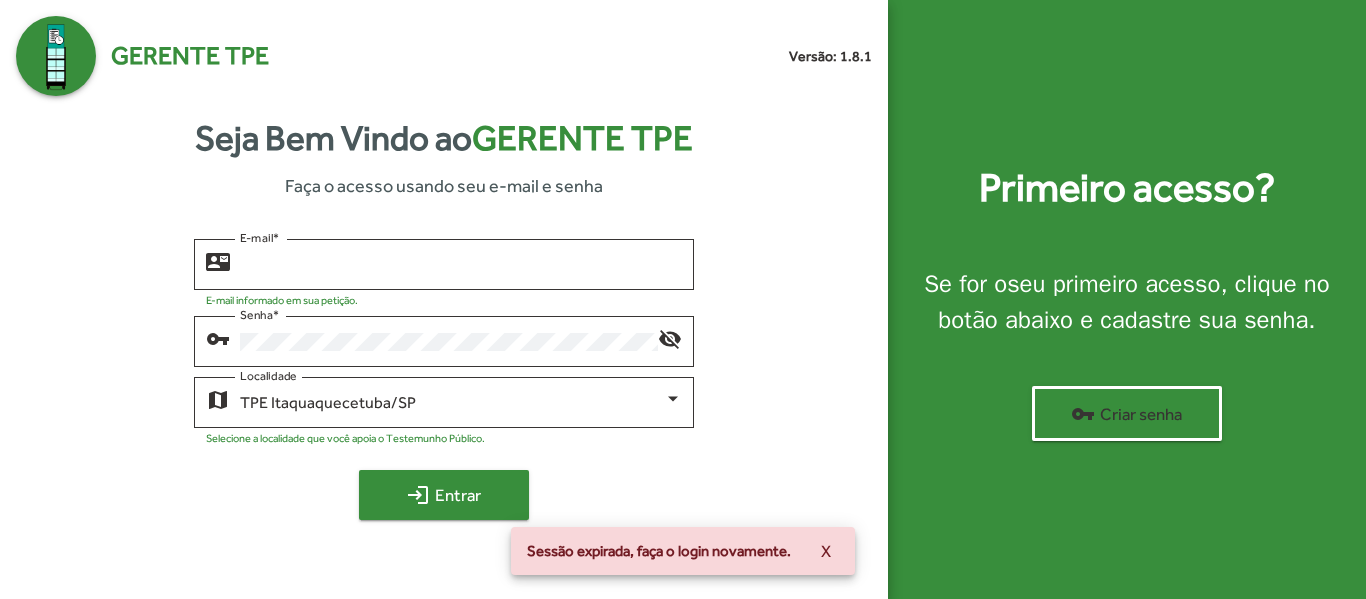 type on "**********" 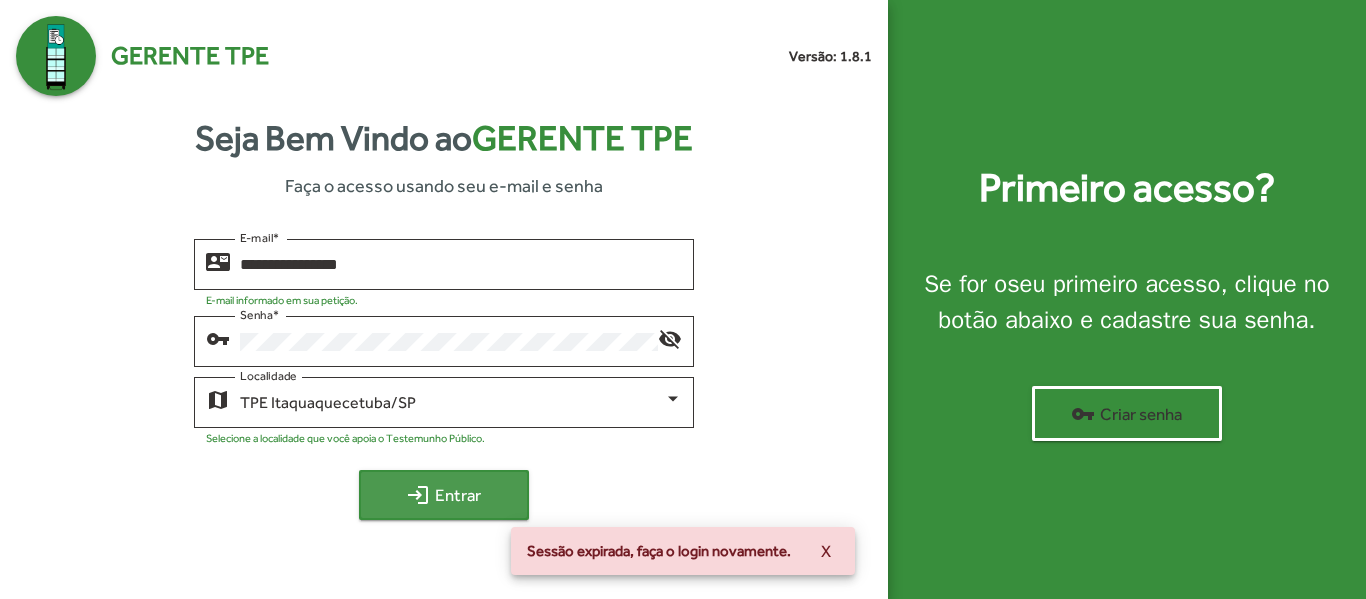 click on "login  Entrar" 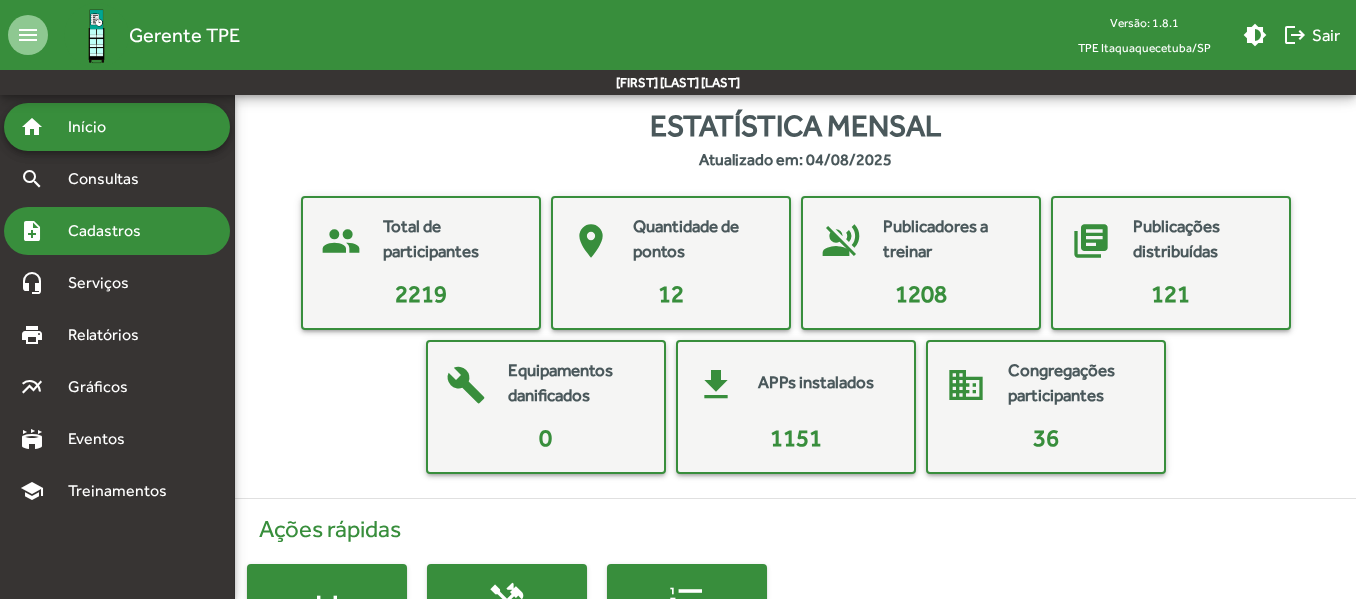 click on "Cadastros" at bounding box center [111, 231] 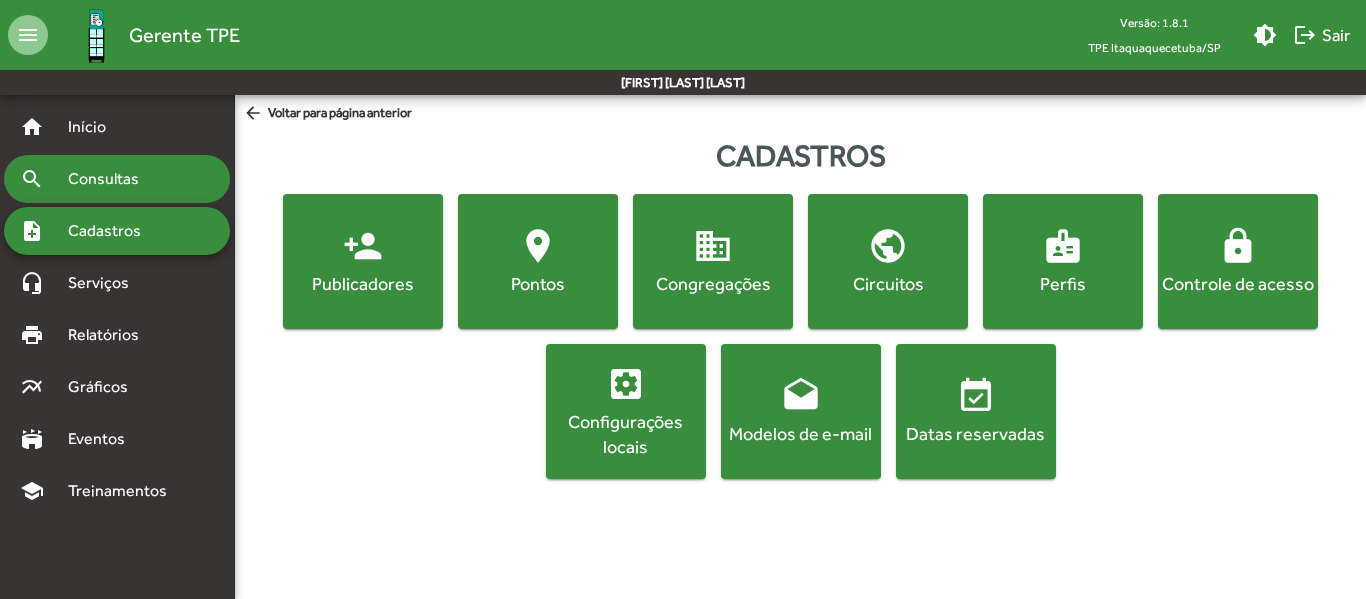 click on "Consultas" at bounding box center (110, 179) 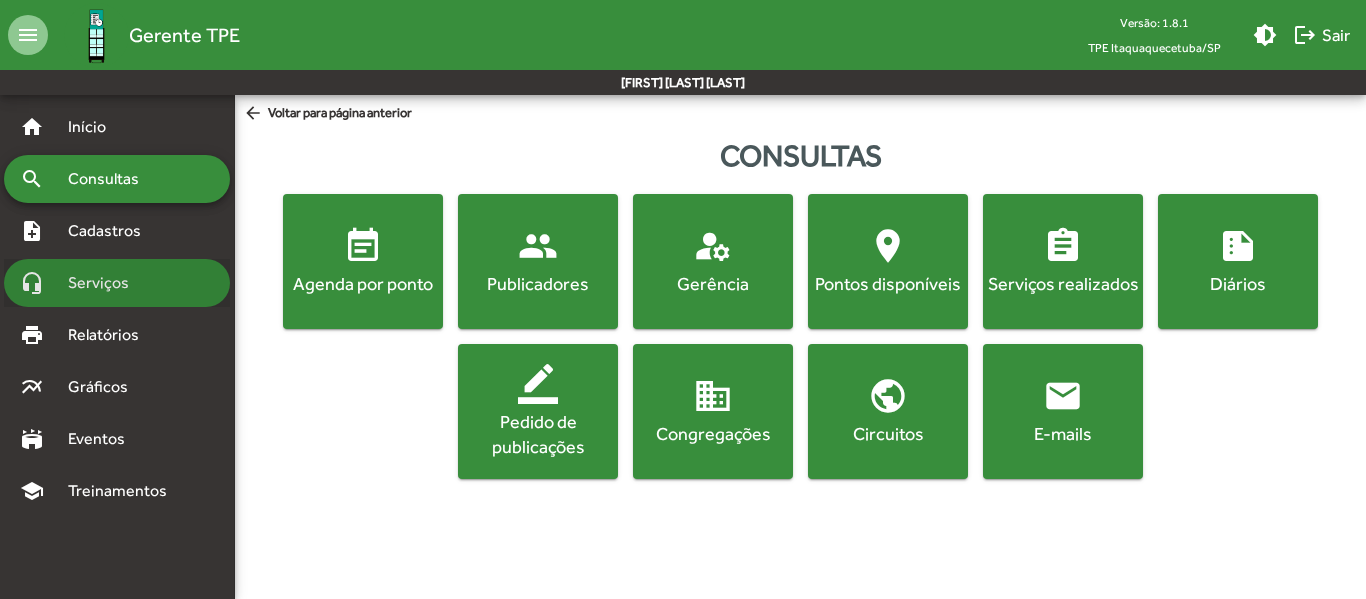 click on "Serviços" at bounding box center [106, 283] 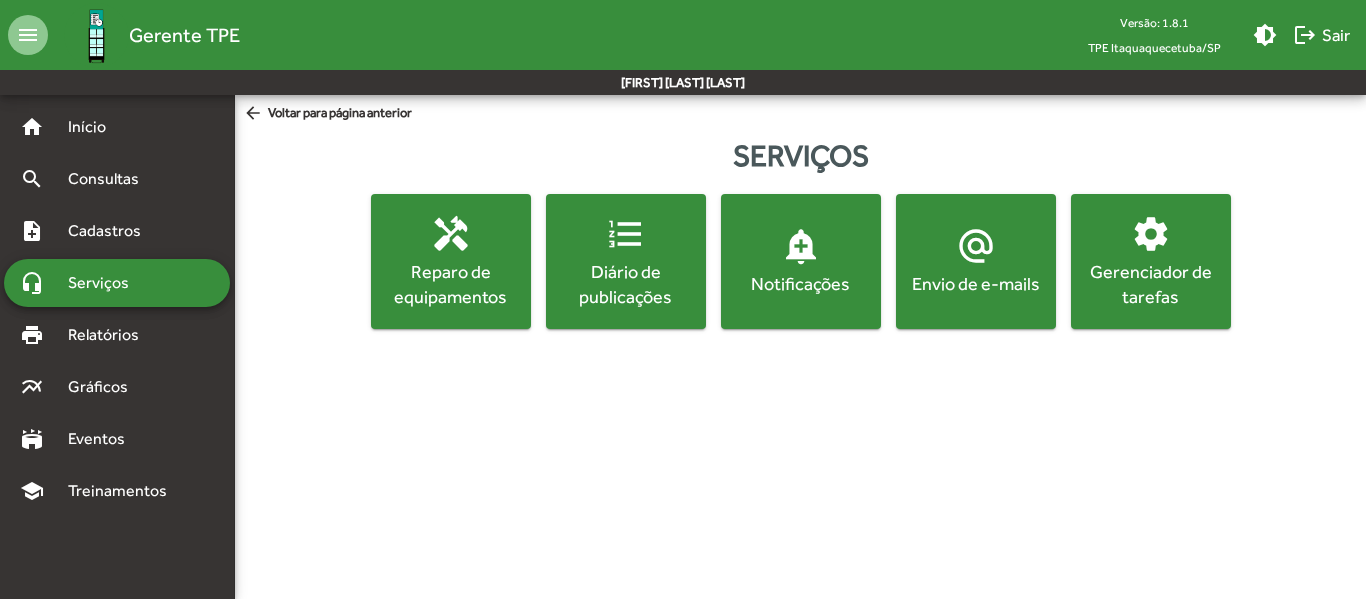 click on "Gerenciador de tarefas" 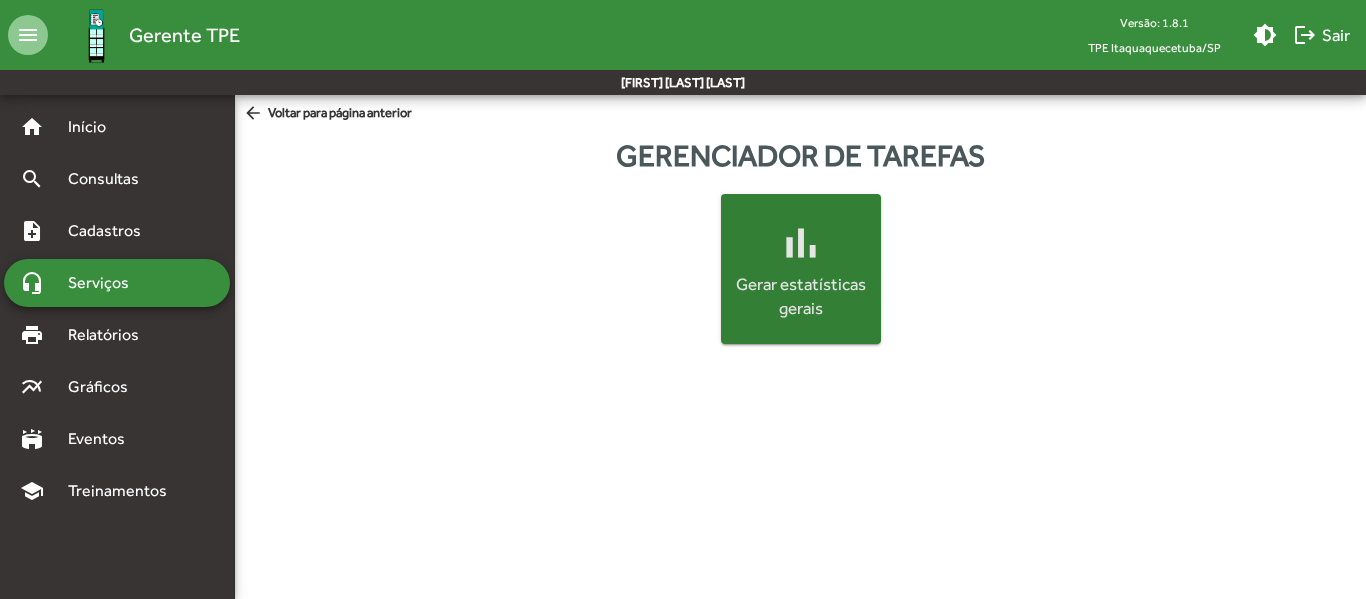 click on "Gerar estatísticas gerais" 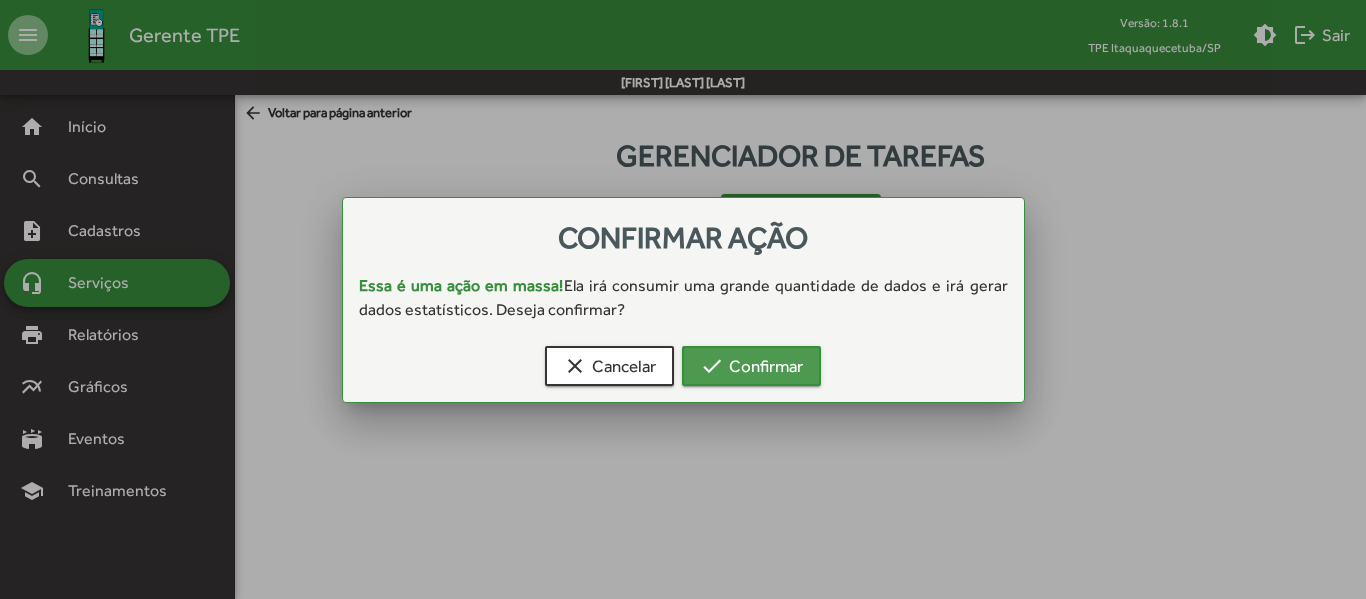 click on "check  Confirmar" at bounding box center [751, 366] 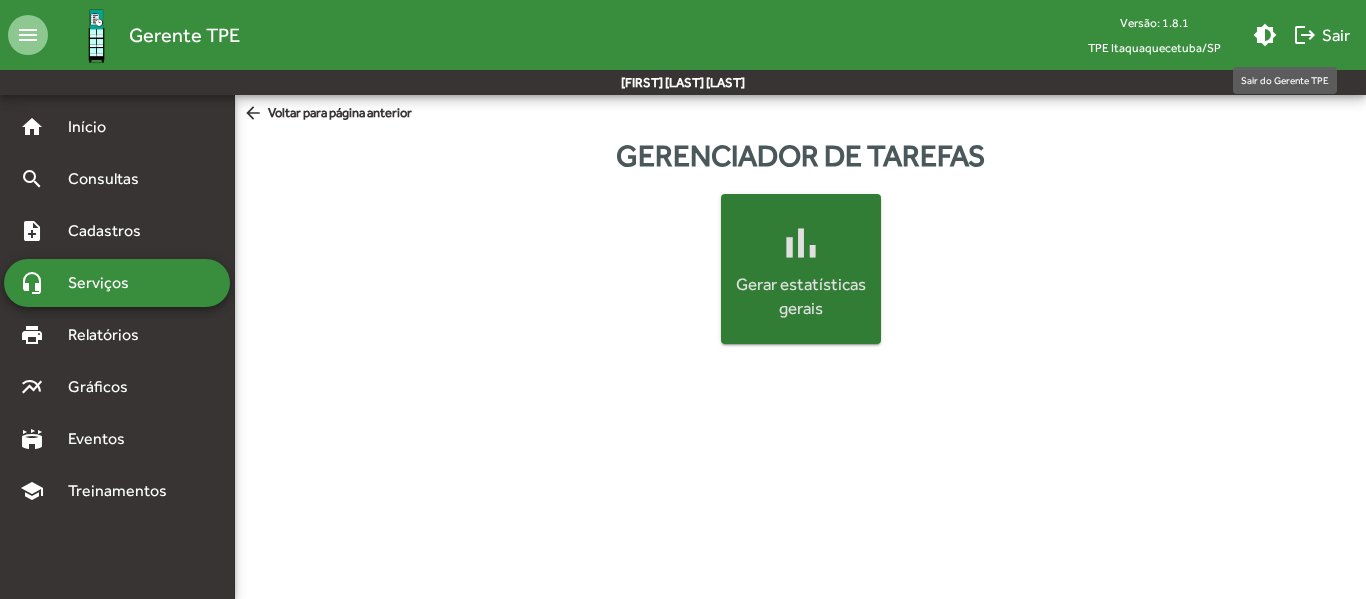 click on "logout  Sair" 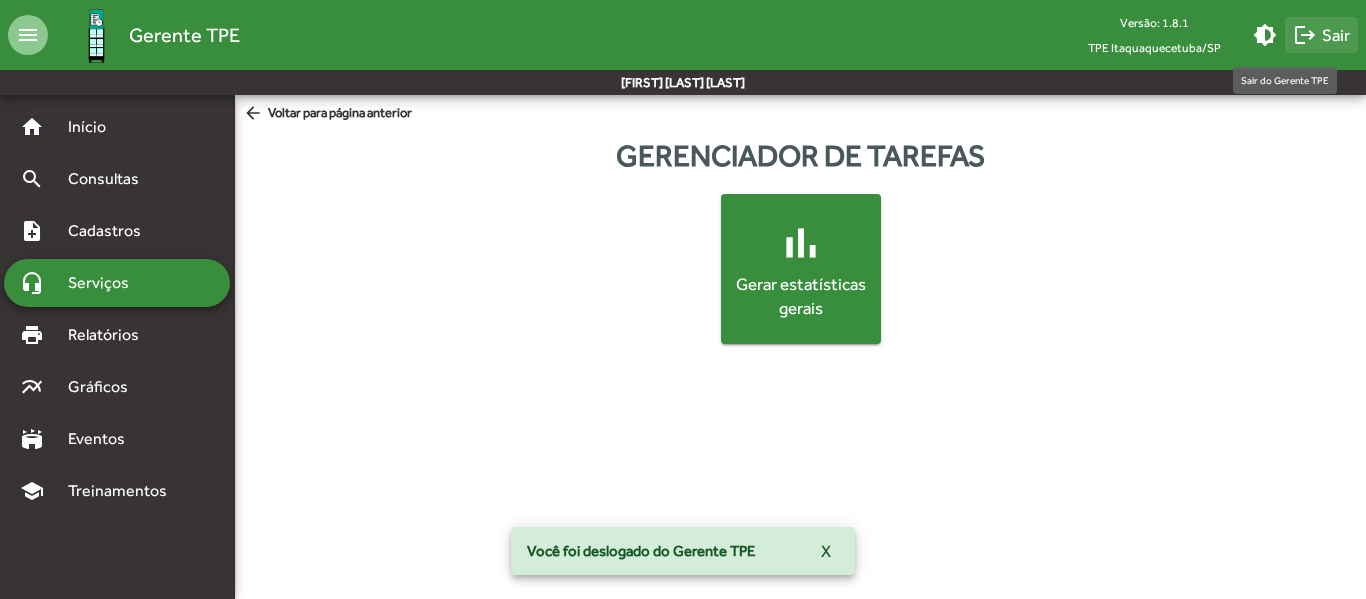 click on "logout  Sair" 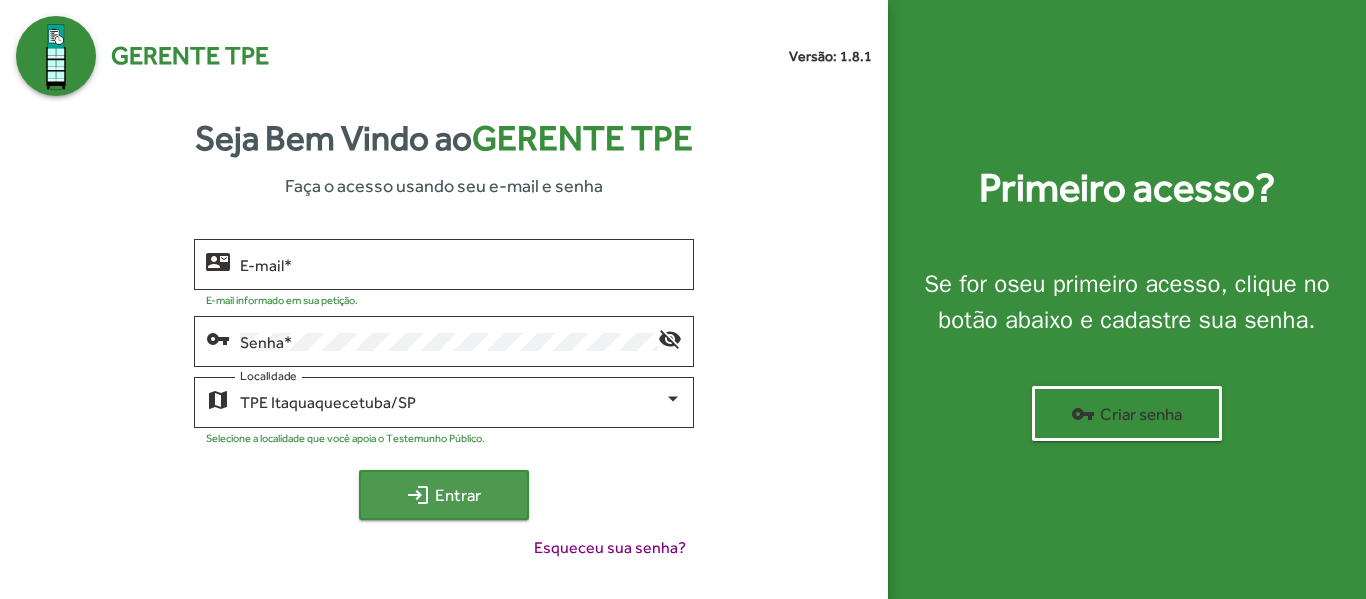 click on "login  Entrar" 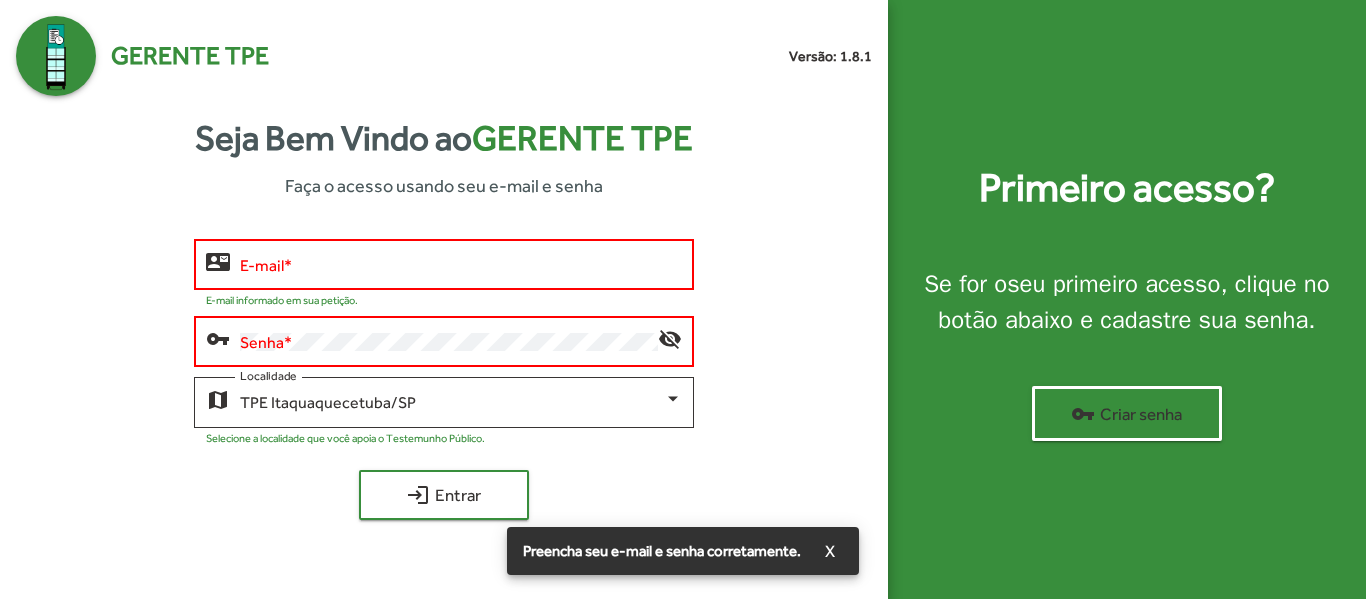click on "E-mail   *" at bounding box center (460, 265) 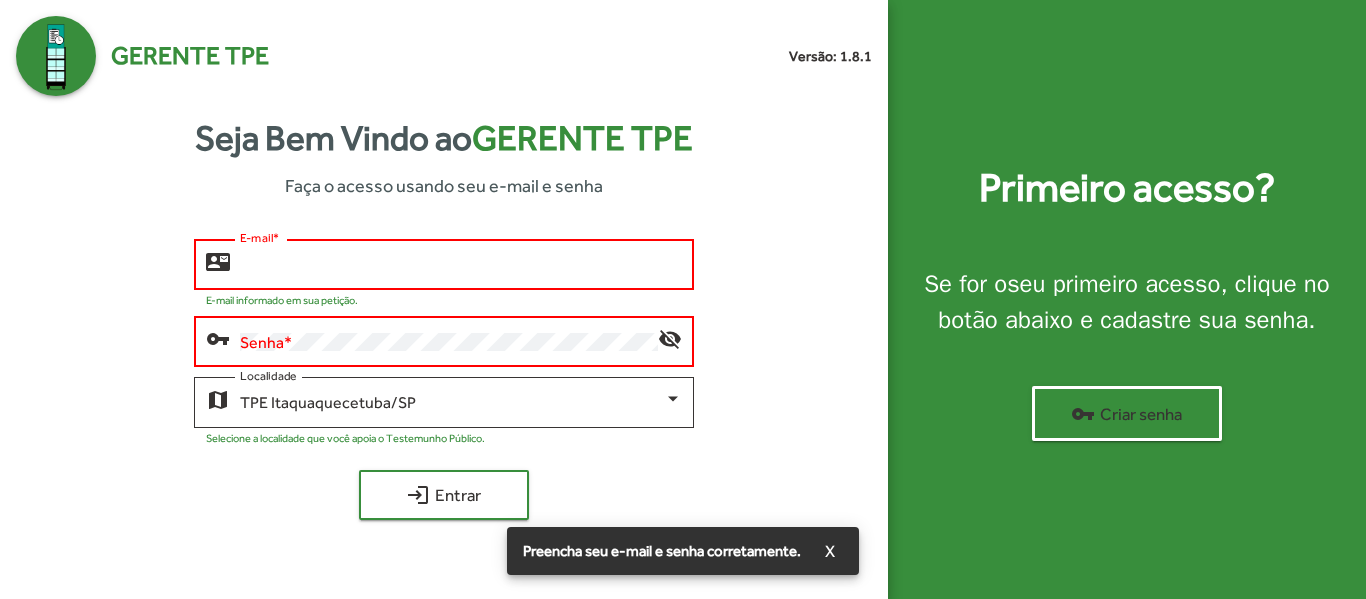 click on "X" at bounding box center (830, 551) 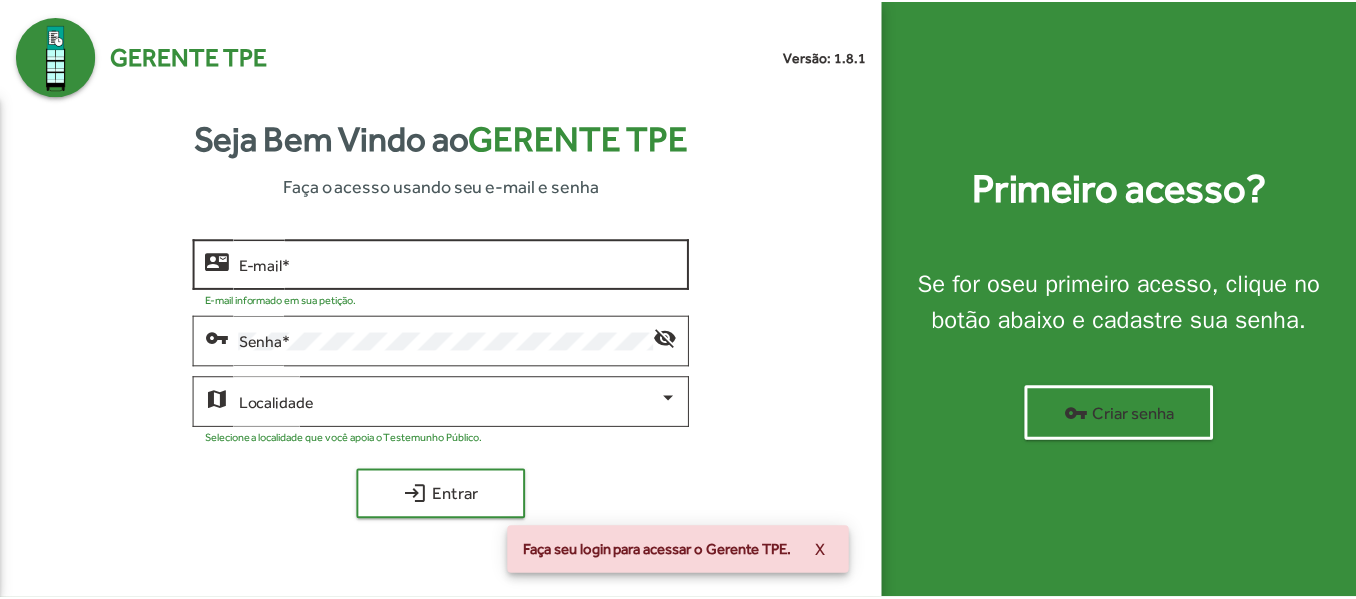 scroll, scrollTop: 0, scrollLeft: 0, axis: both 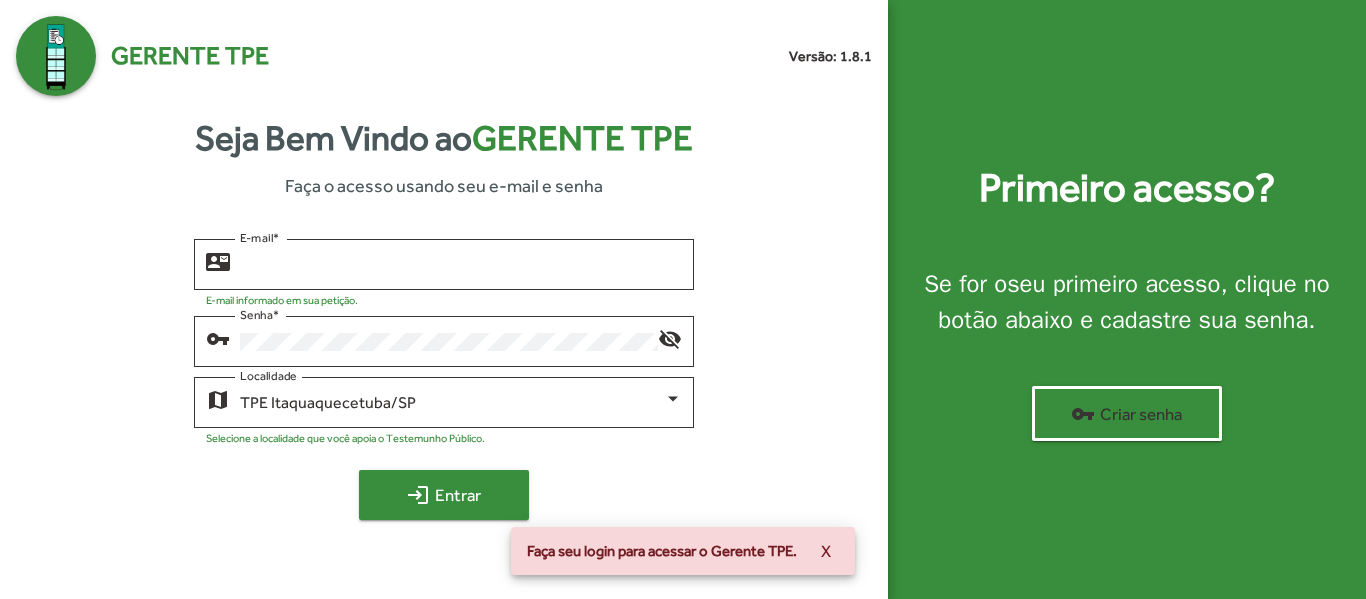 type on "**********" 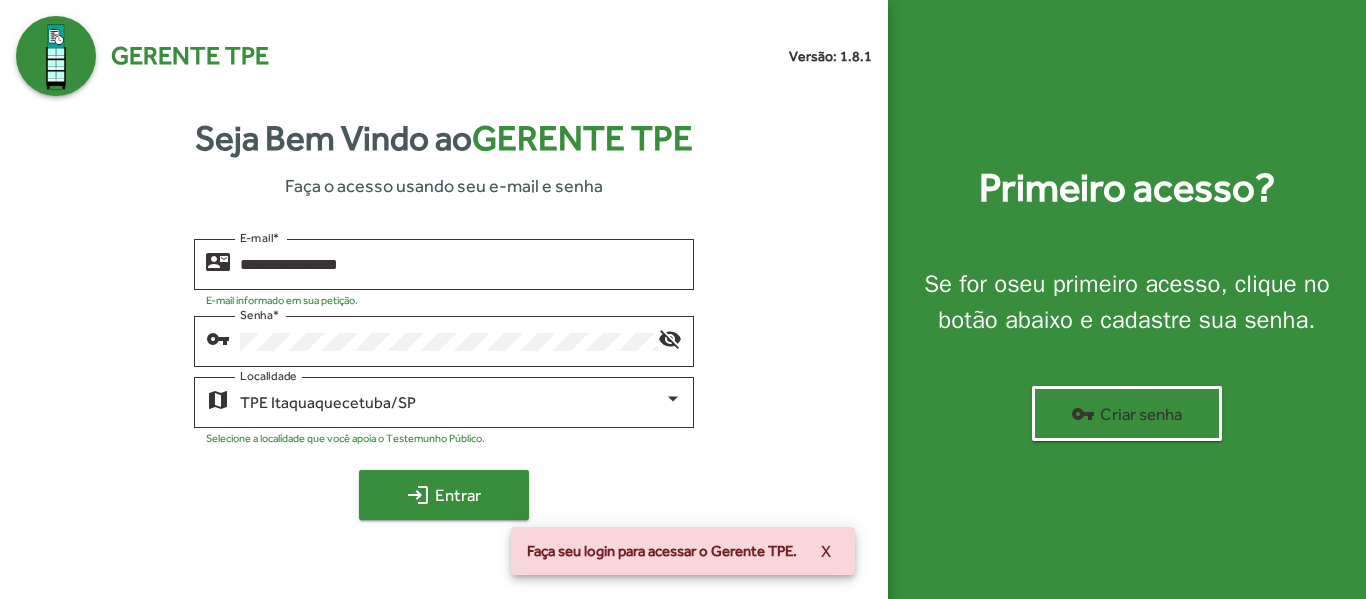 click on "login  Entrar" 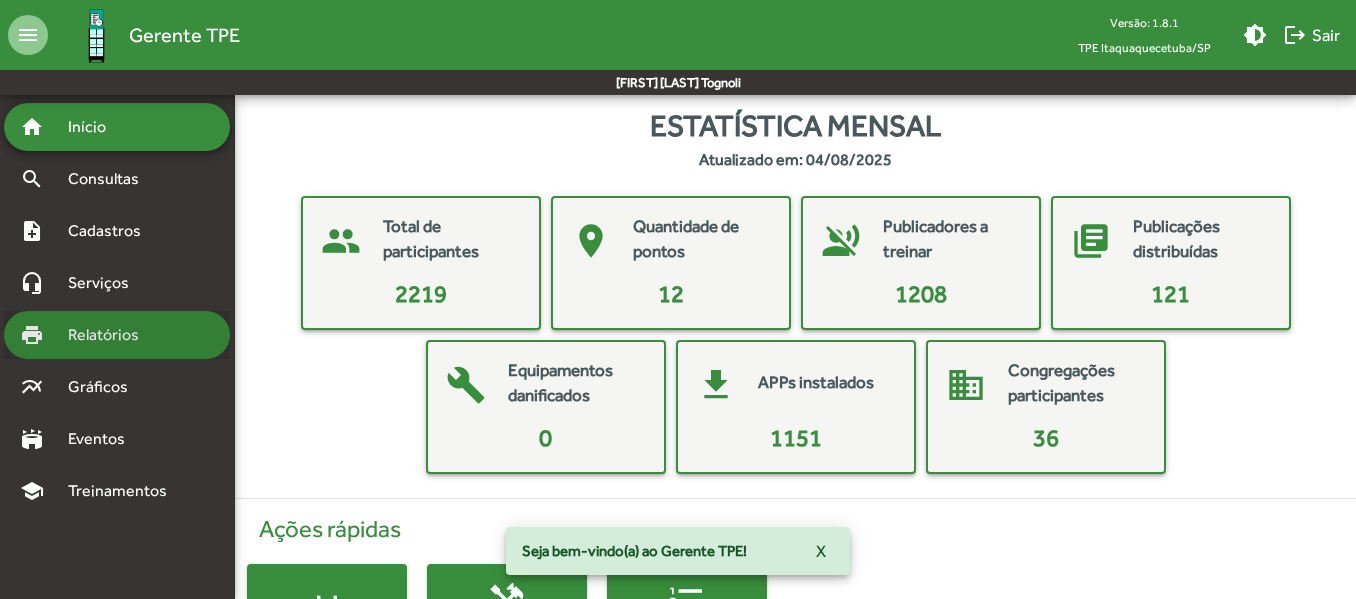 click on "print Relatórios" at bounding box center [117, 335] 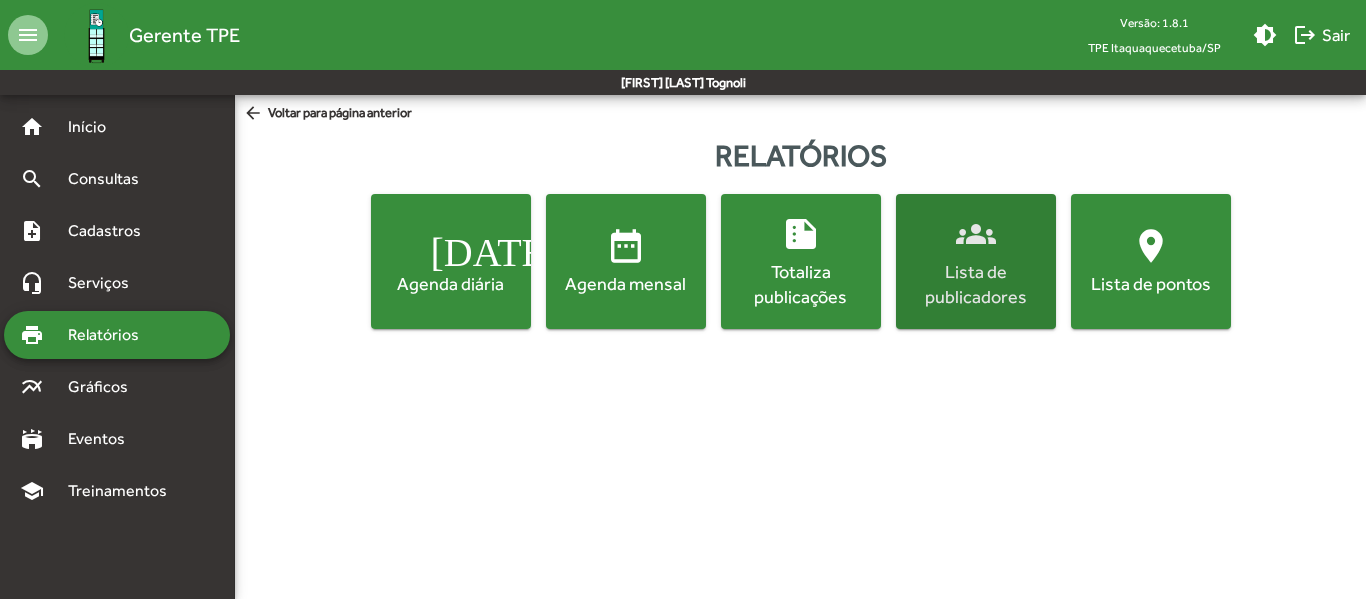 click on "Lista de publicadores" 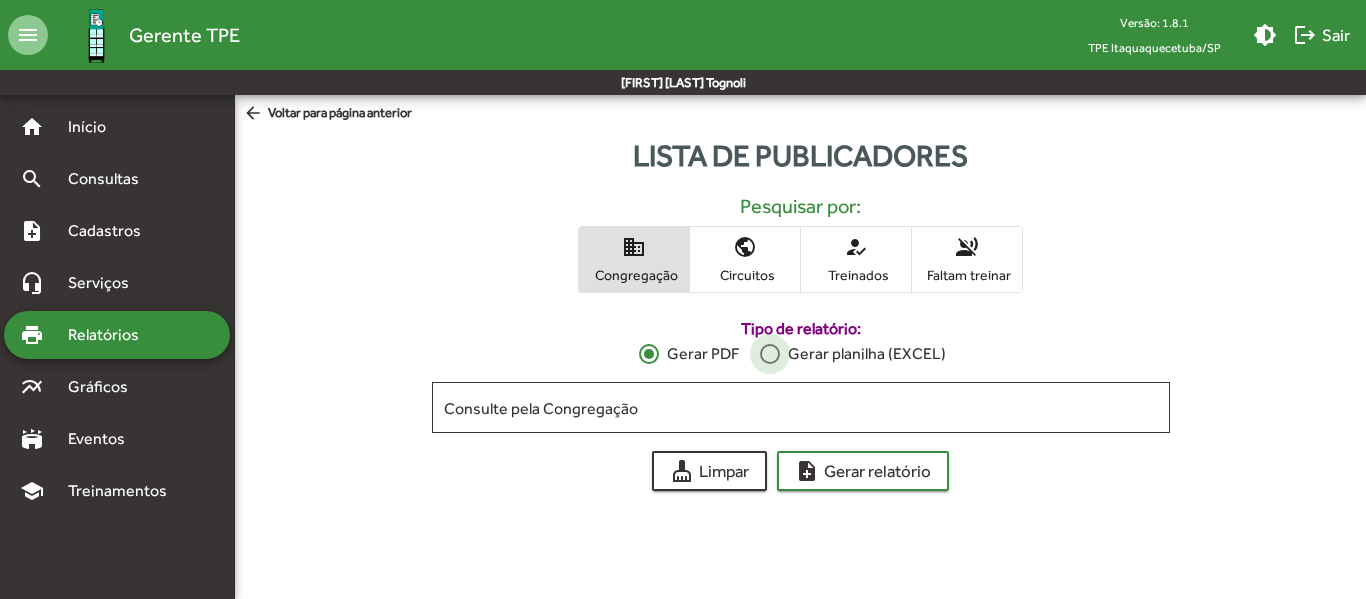 click at bounding box center [770, 354] 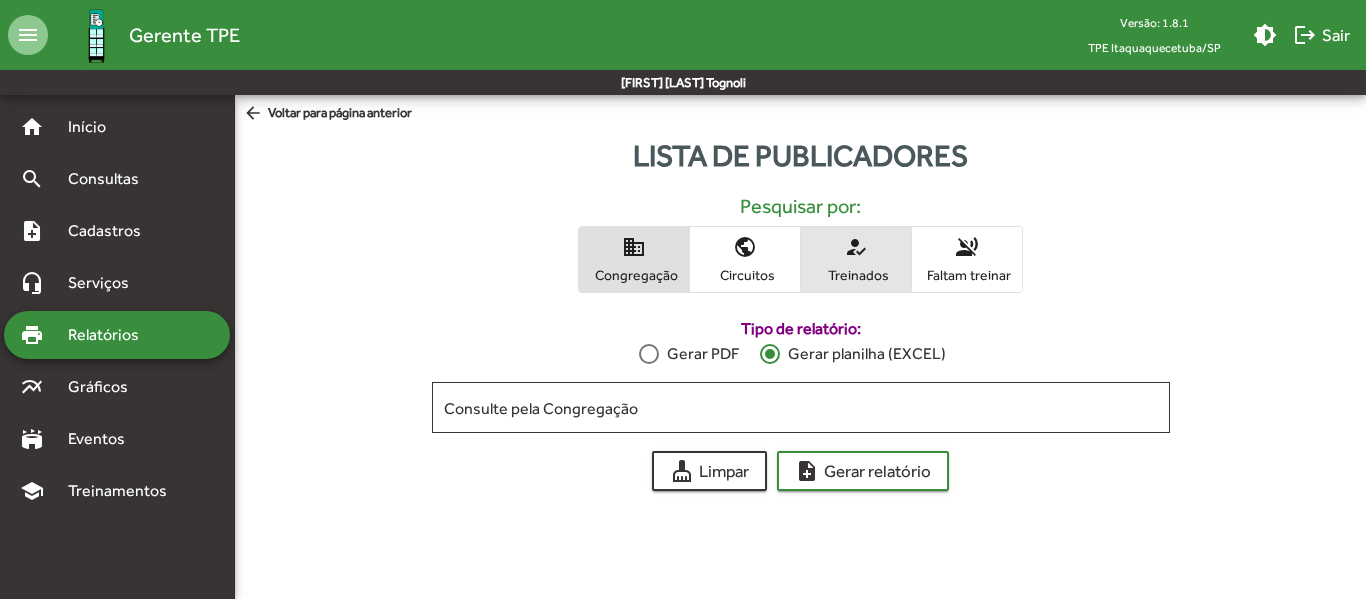 click on "how_to_reg Treinados" at bounding box center [856, 259] 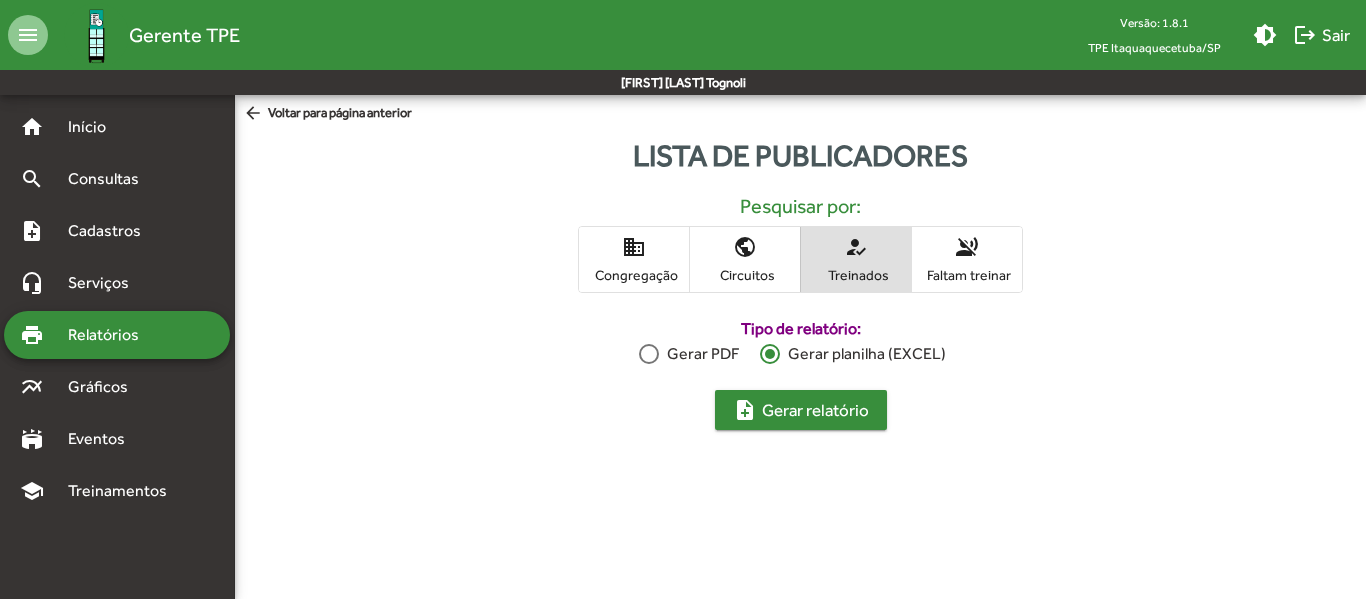 click on "note_add  Gerar relatório" 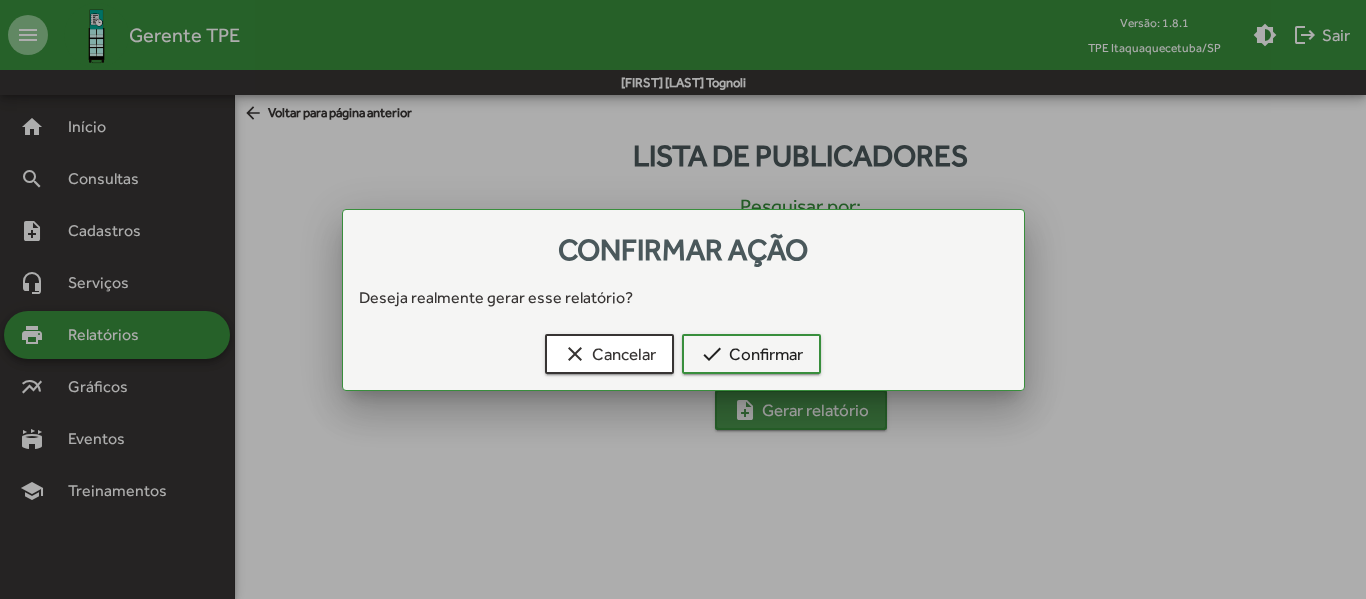 click at bounding box center (683, 299) 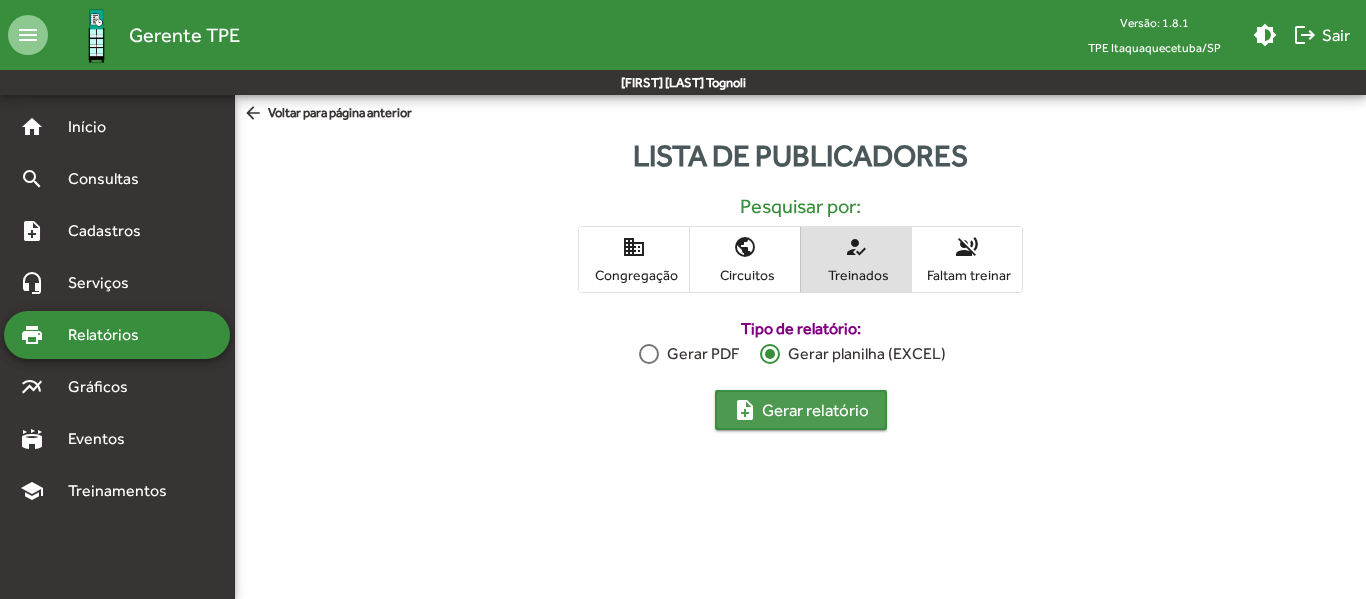 click on "note_add  Gerar relatório" 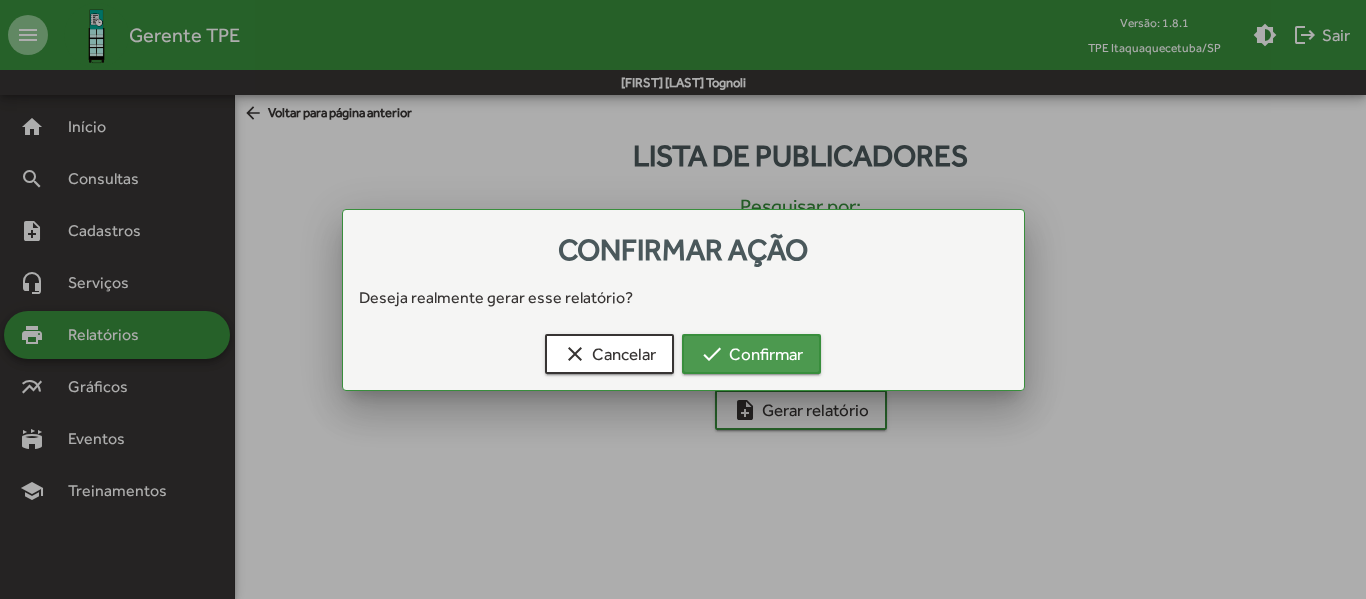 click on "check  Confirmar" at bounding box center [751, 354] 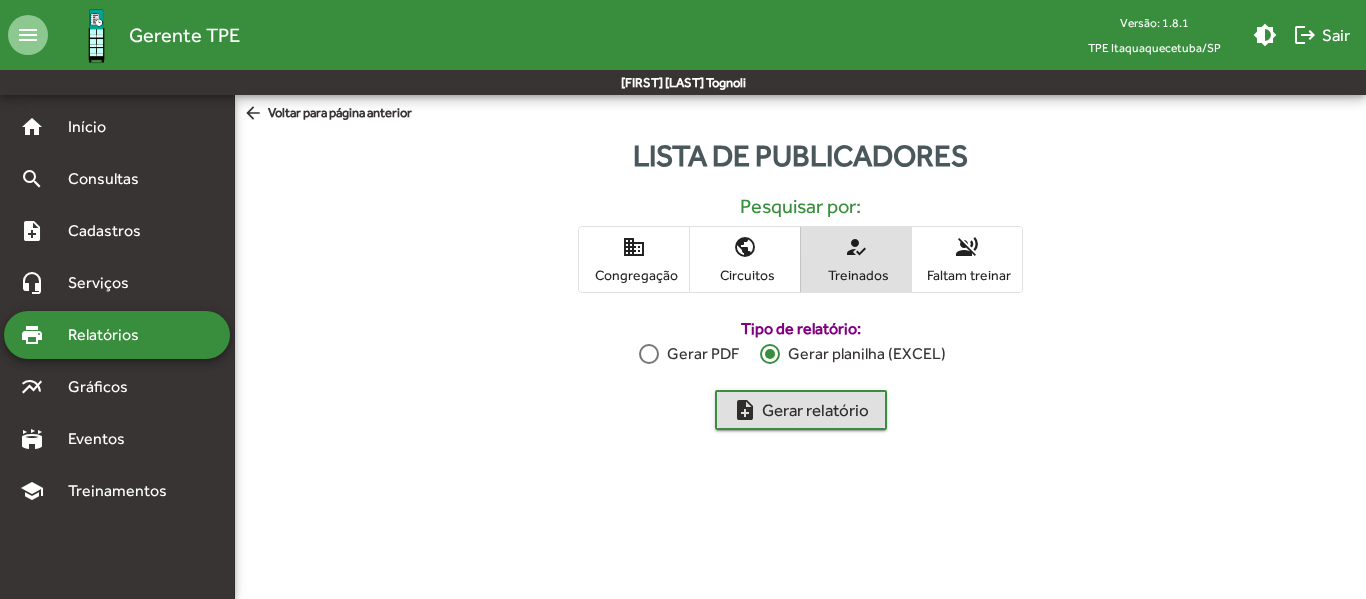 click on "Faltam treinar" at bounding box center [967, 275] 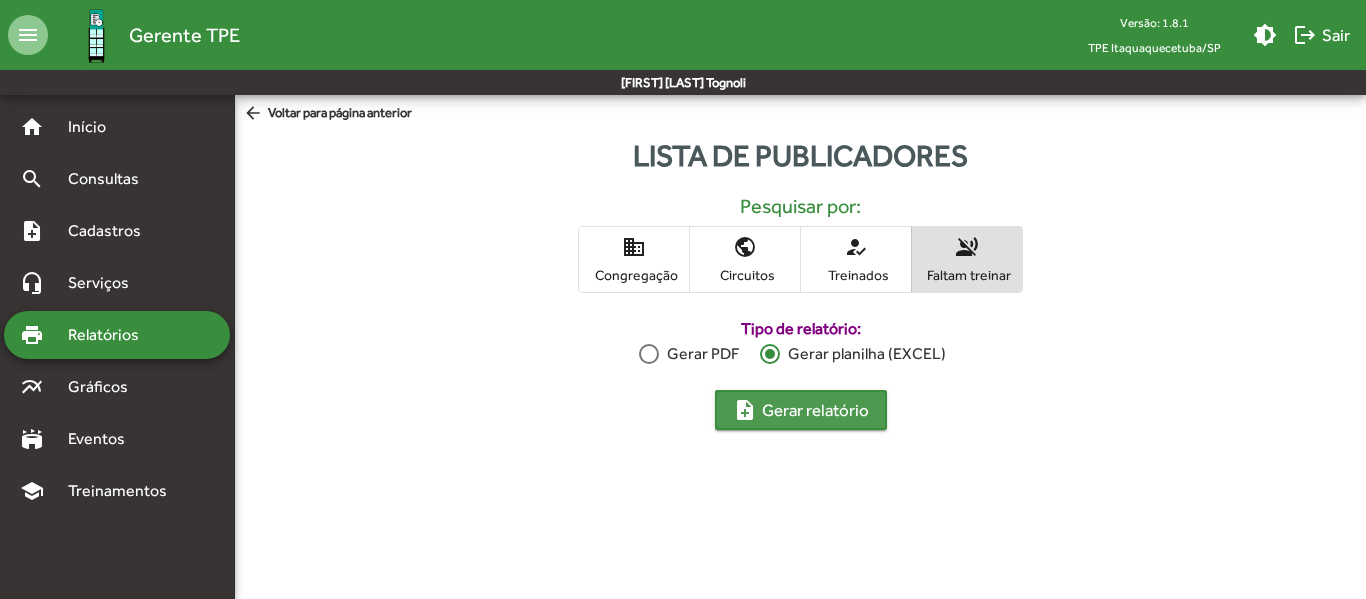 click on "note_add  Gerar relatório" 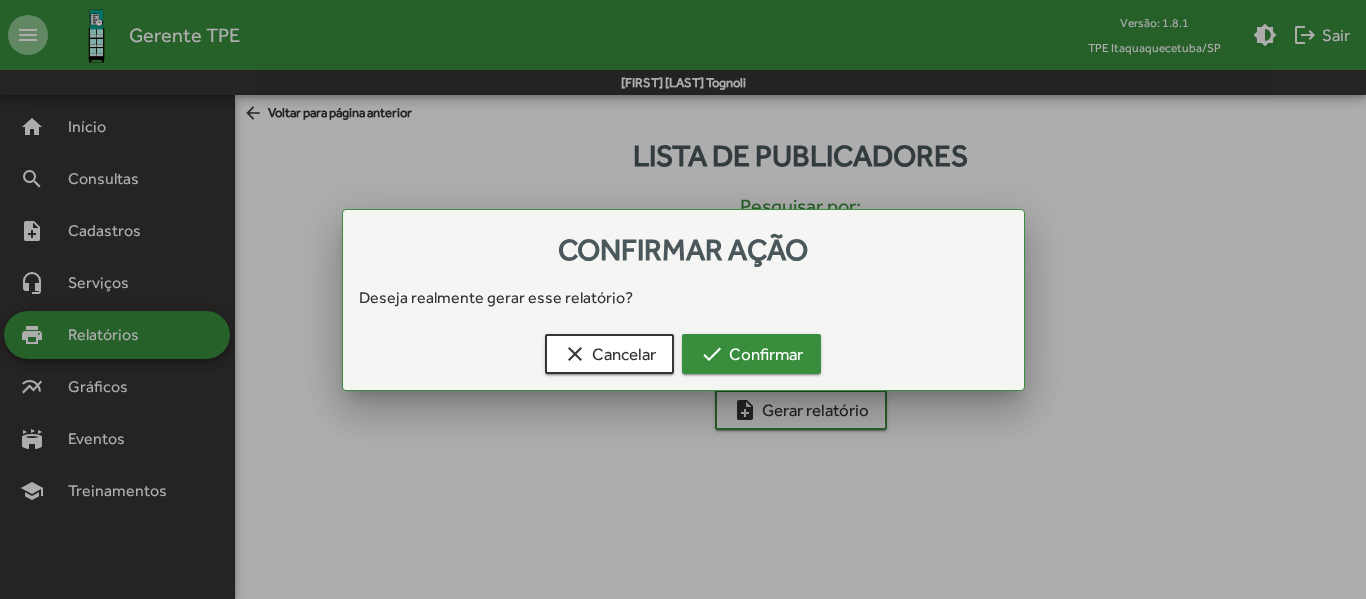 click on "check  Confirmar" at bounding box center (751, 354) 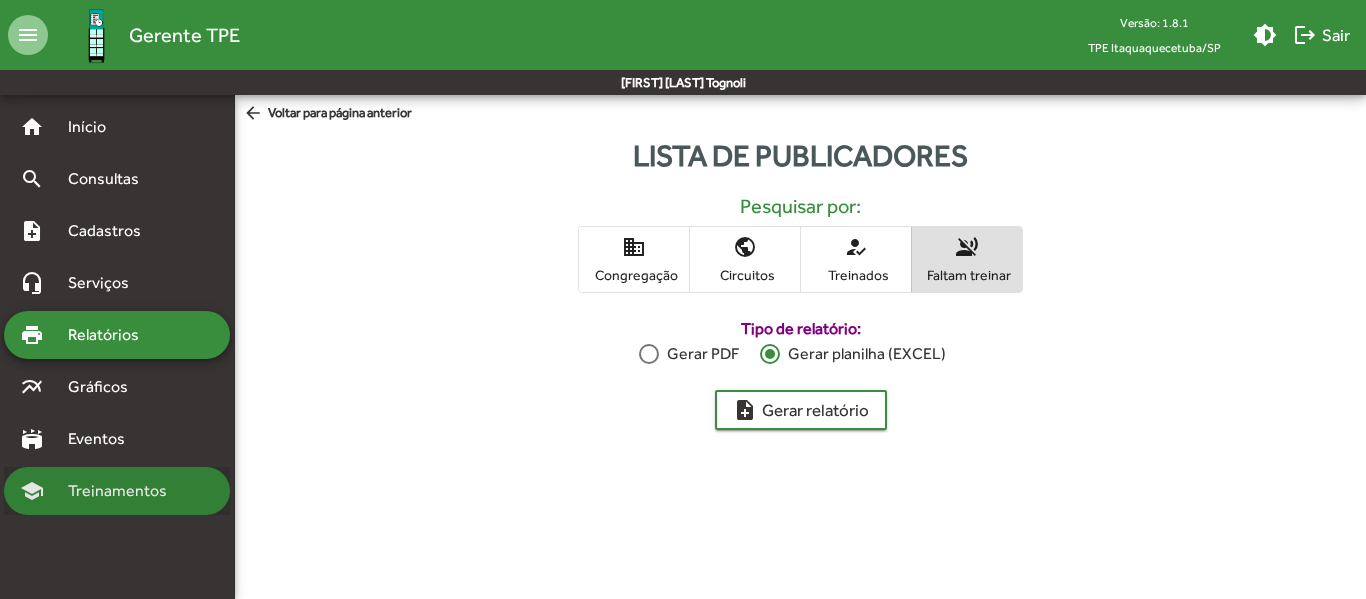 click on "Treinamentos" at bounding box center (123, 491) 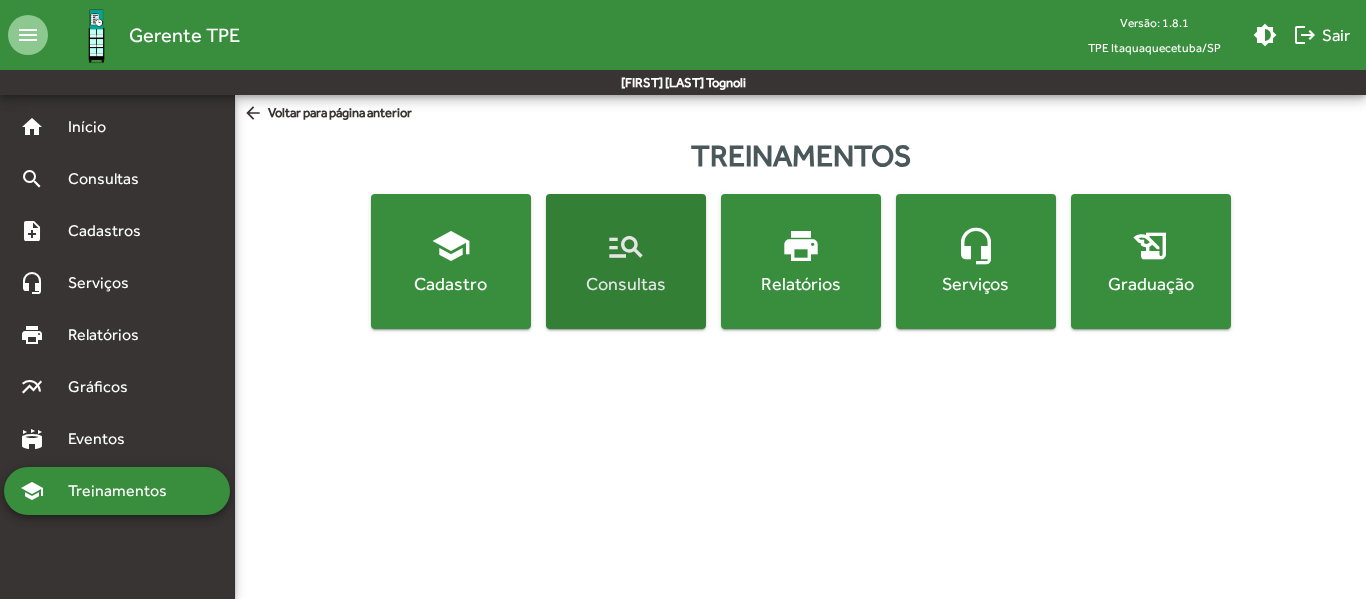 click on "Consultas" 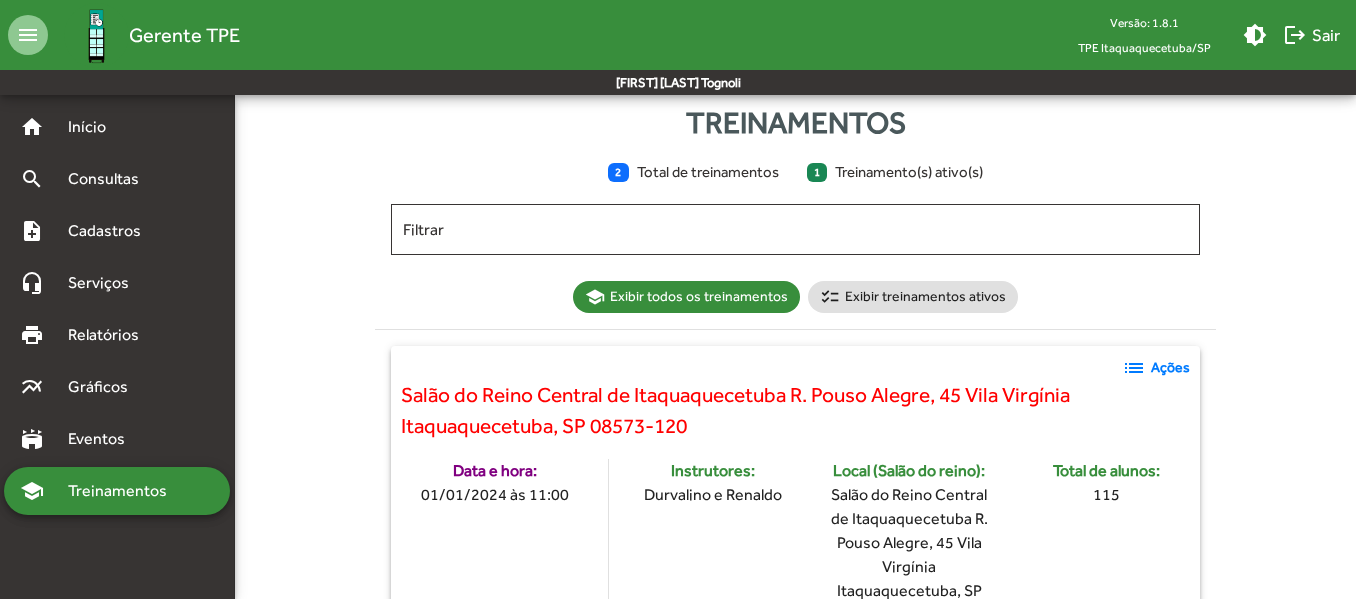 scroll, scrollTop: 0, scrollLeft: 0, axis: both 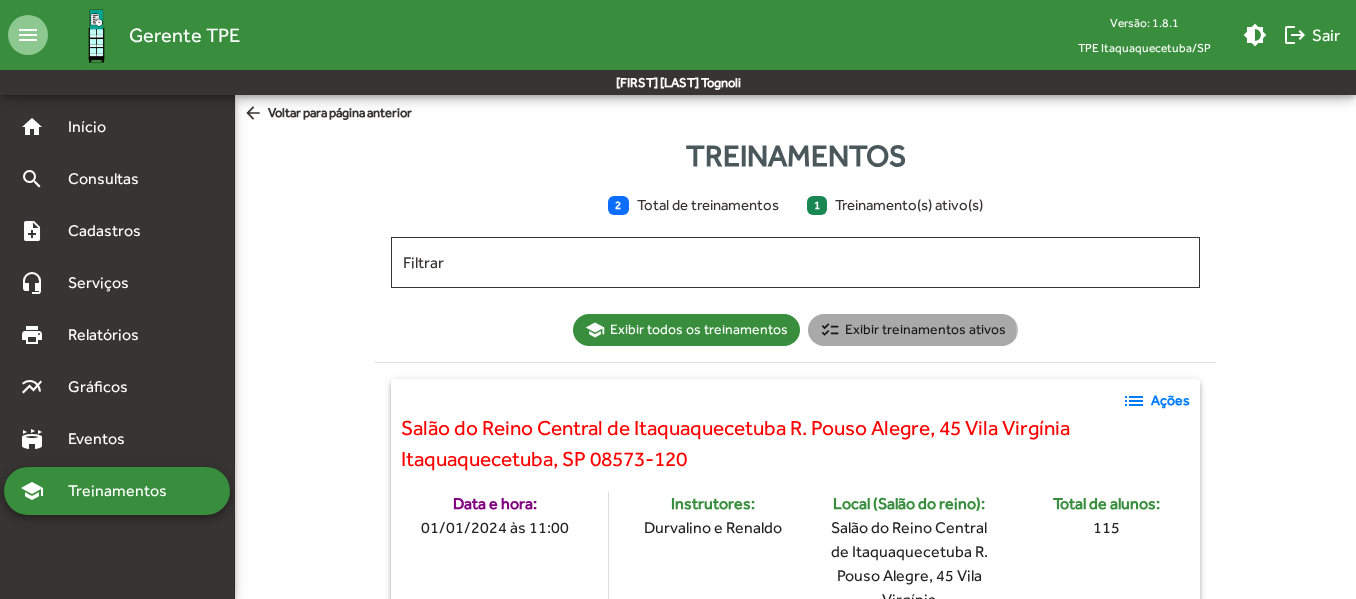 click on "checklist  Exibir treinamentos ativos" at bounding box center [913, 330] 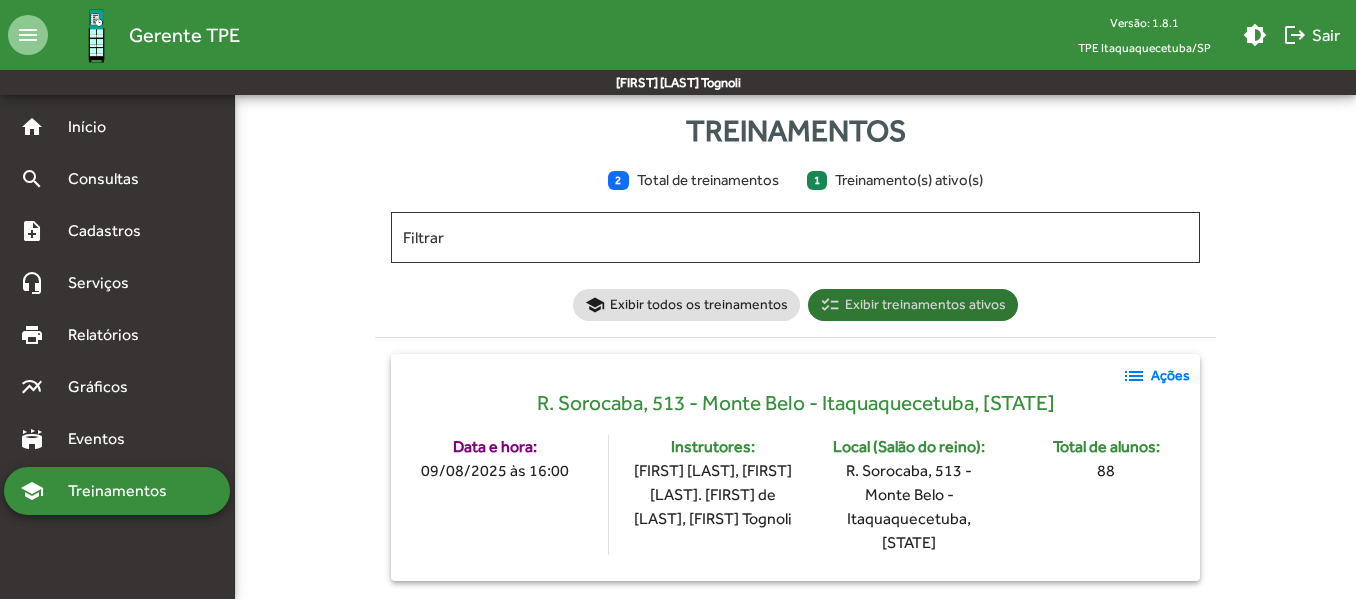 scroll, scrollTop: 39, scrollLeft: 0, axis: vertical 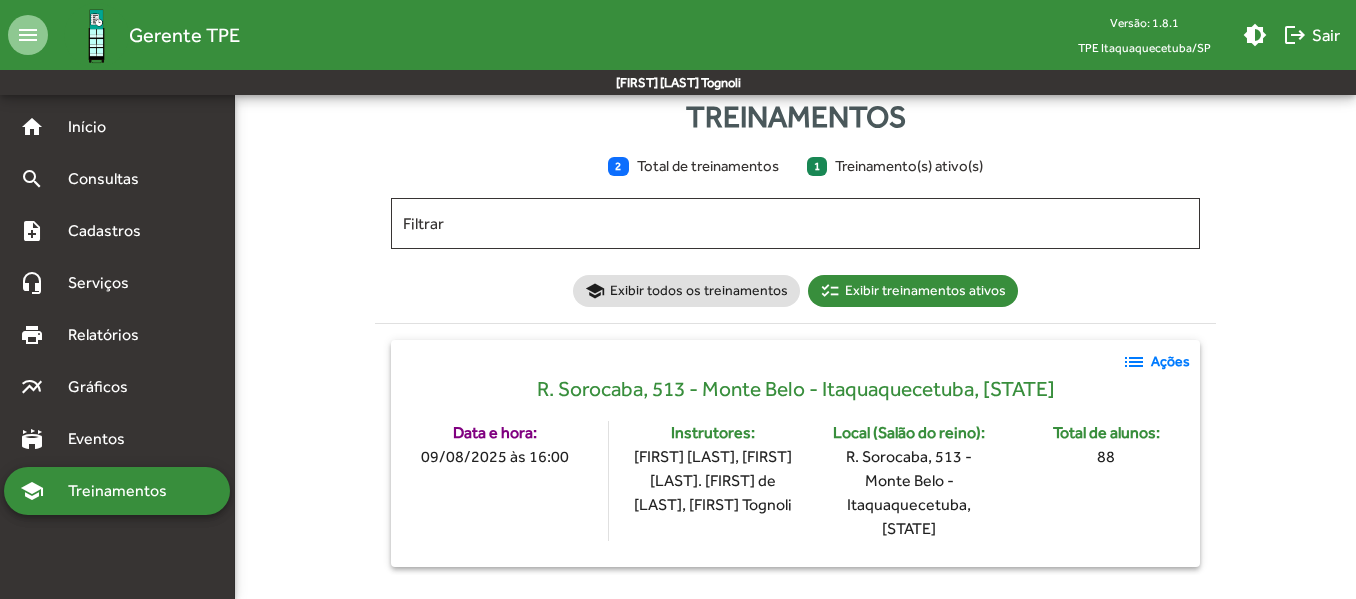 click on "Ações" 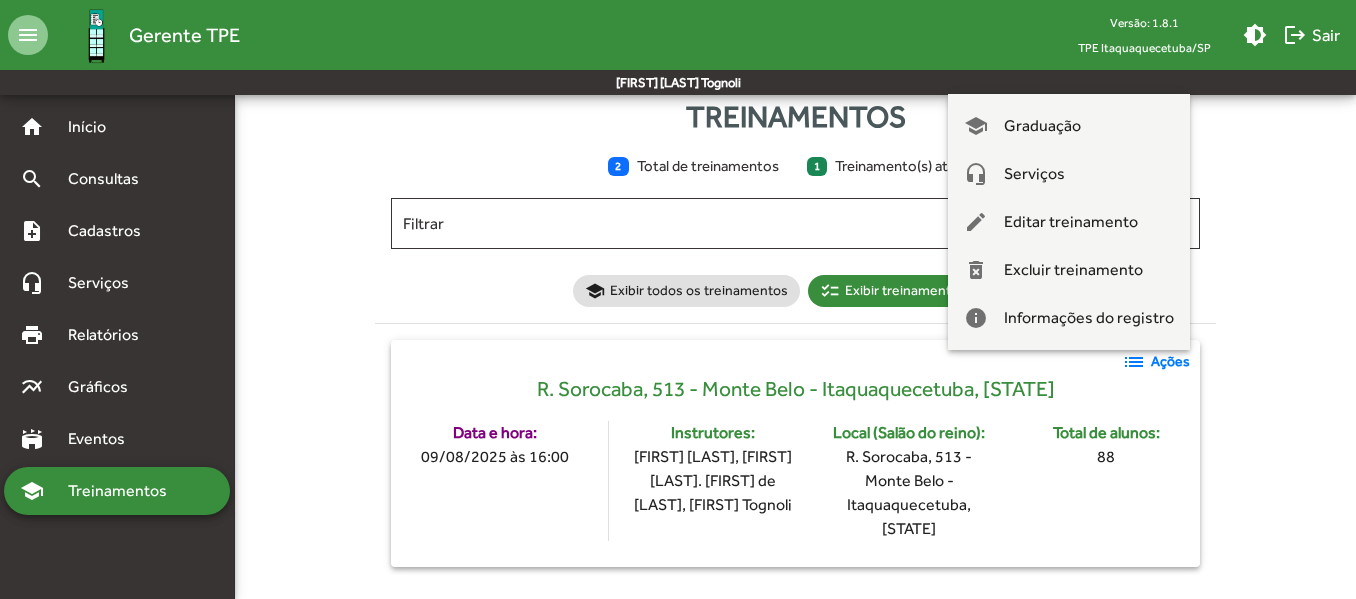 click at bounding box center (678, 299) 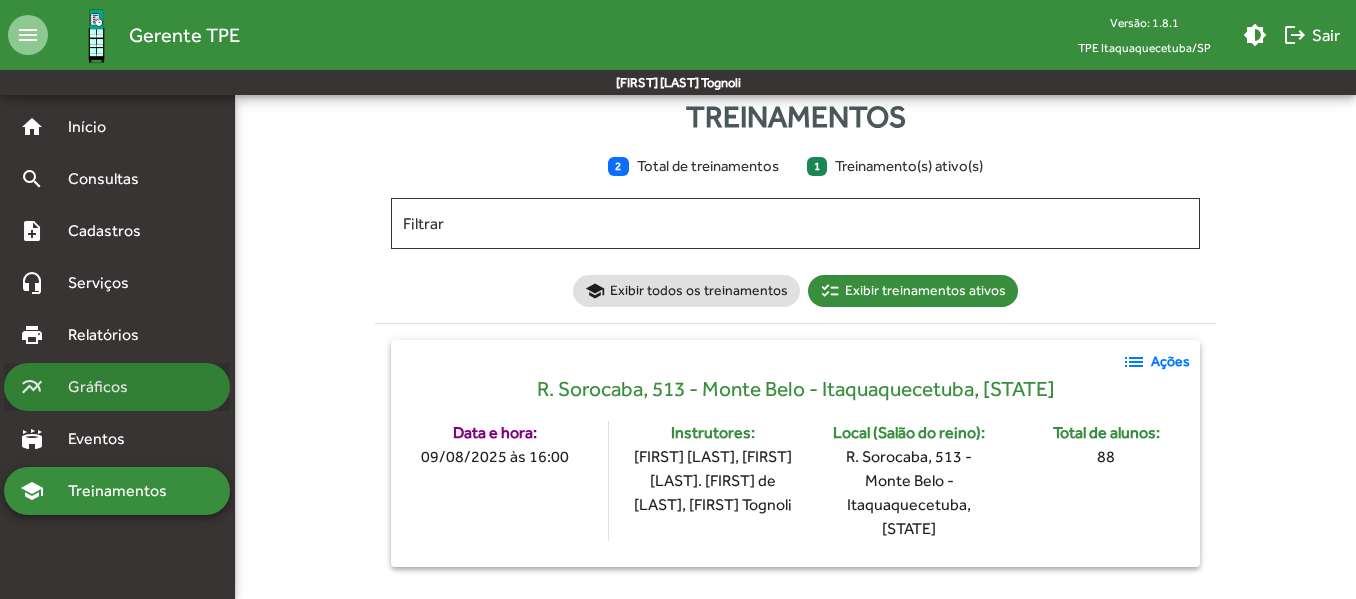 click on "Gráficos" at bounding box center (105, 387) 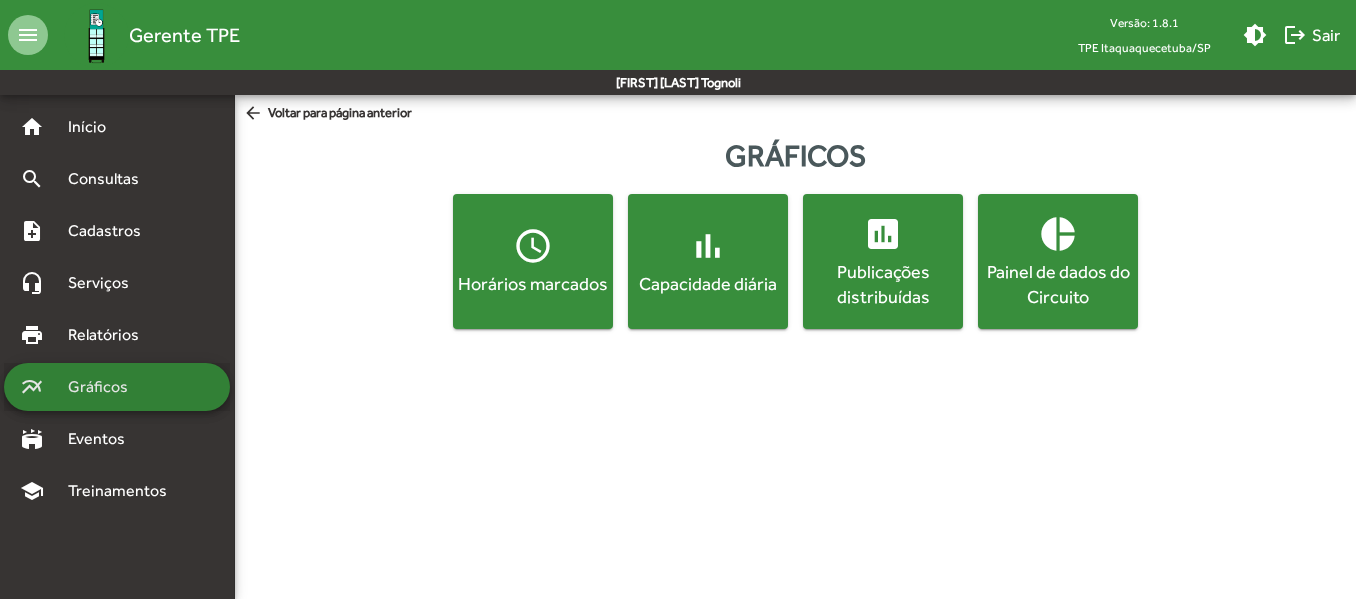 scroll, scrollTop: 0, scrollLeft: 0, axis: both 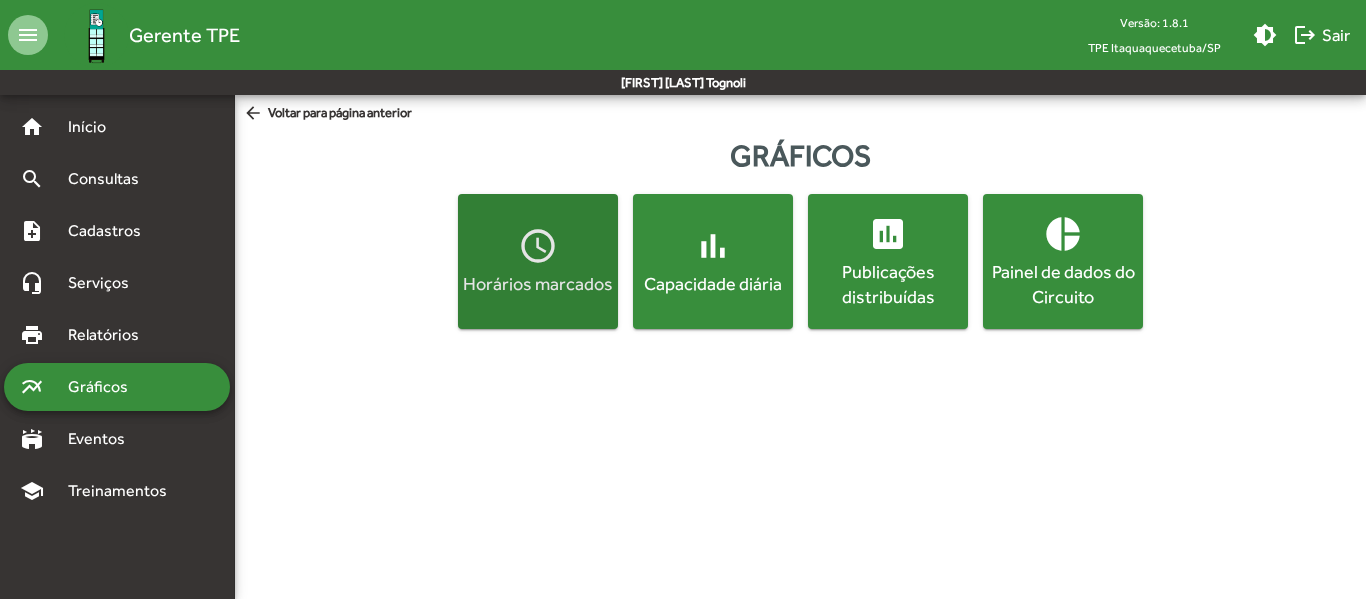 click on "Horários marcados" 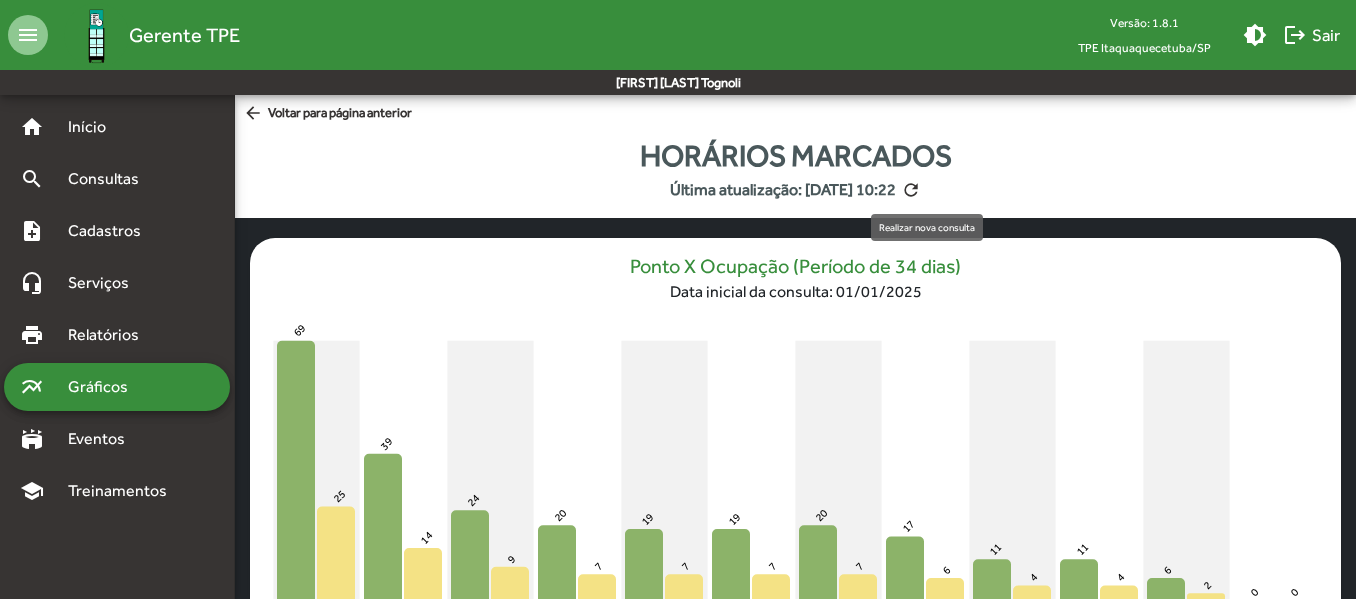click on "refresh" 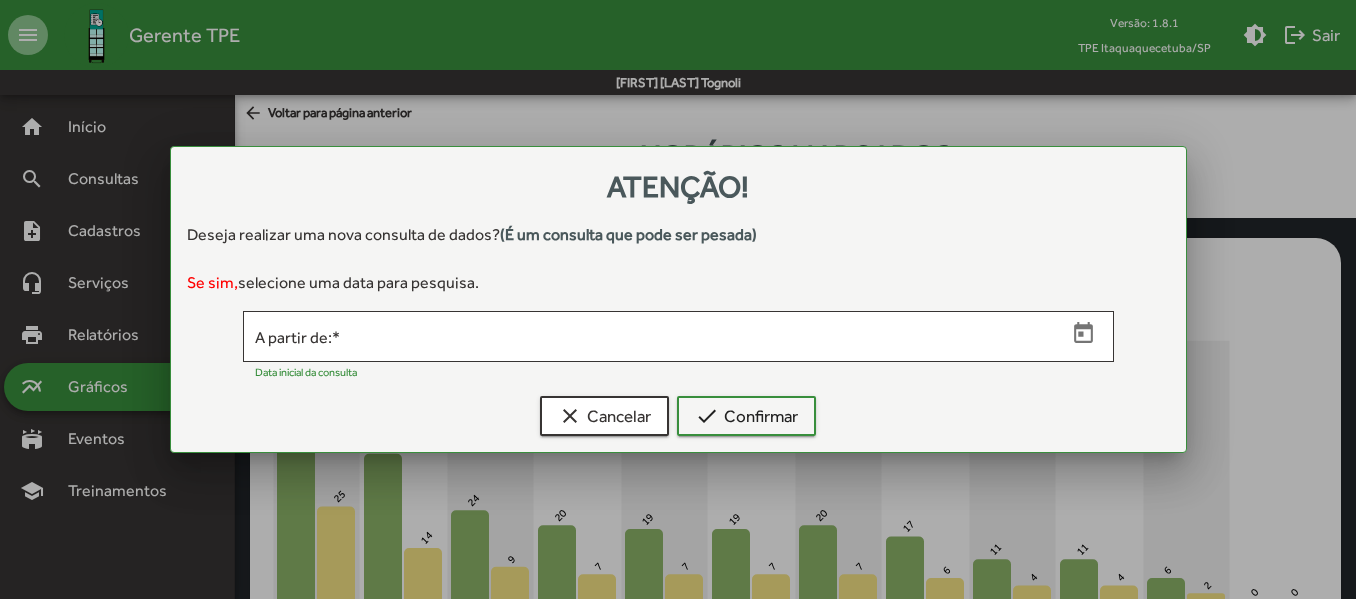 click on "Atenção! Deseja realizar uma nova consulta de dados?  (É um consulta que pode ser pesada)   Se sim,  selecione uma data para pesquisa. A partir de:  * Data inicial da consulta clear  Cancelar  check  Confirmar" at bounding box center [678, 299] 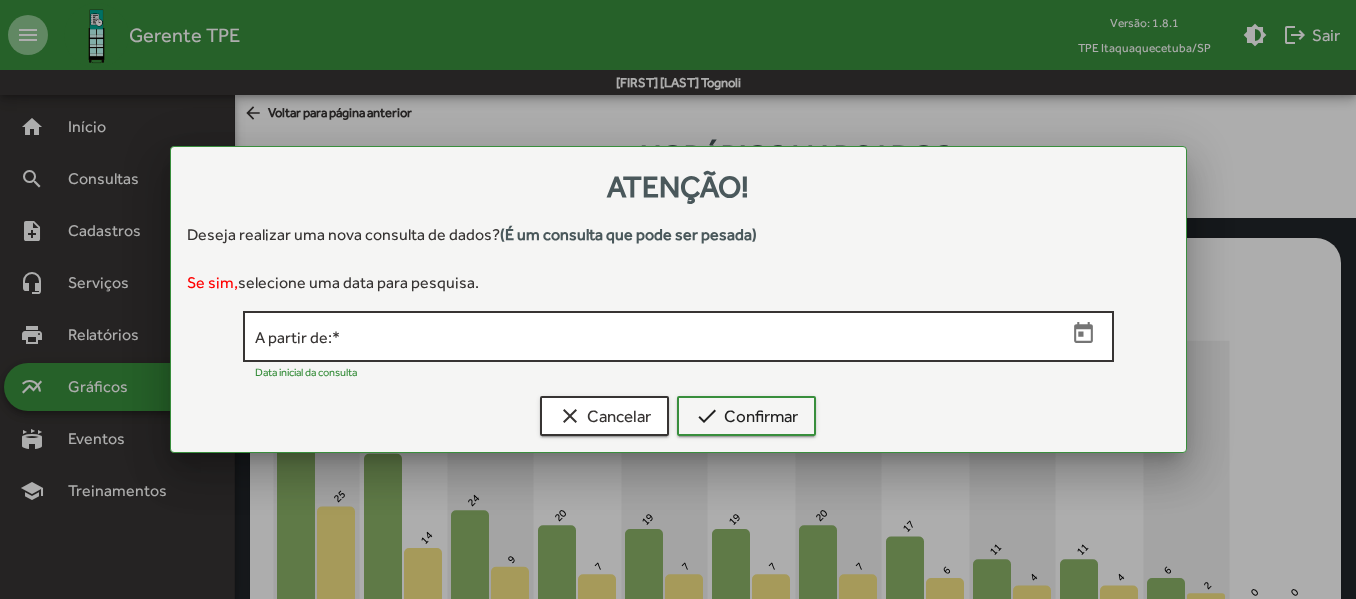 click 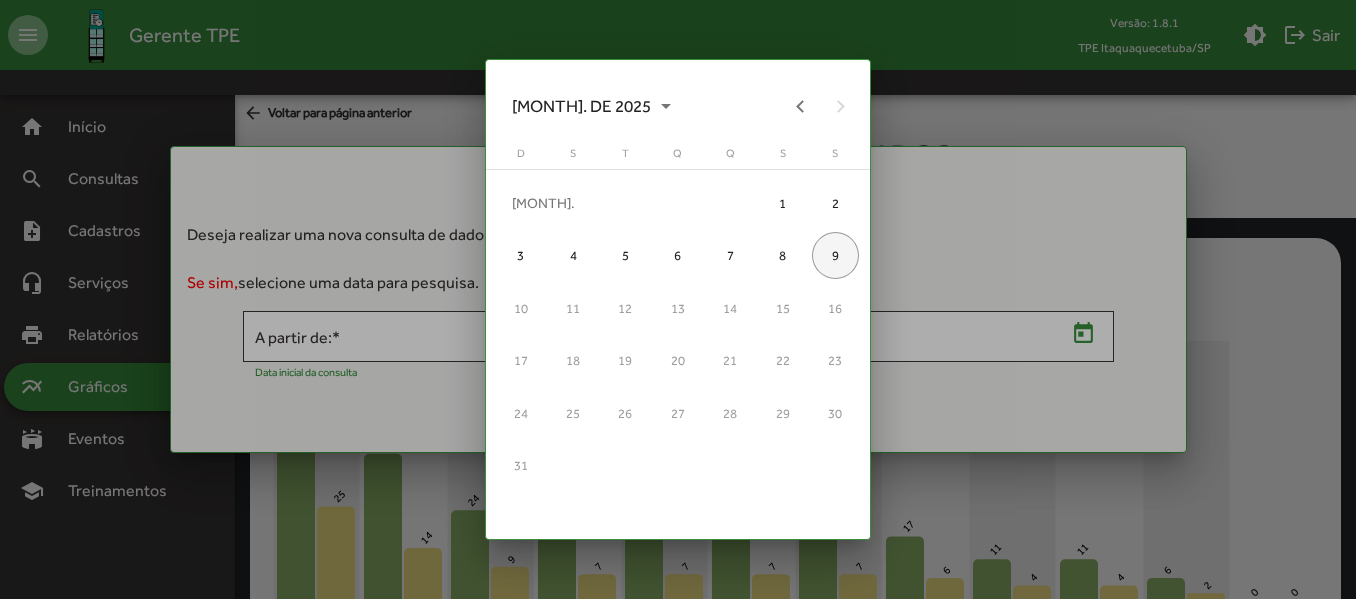 click on "9" at bounding box center (835, 255) 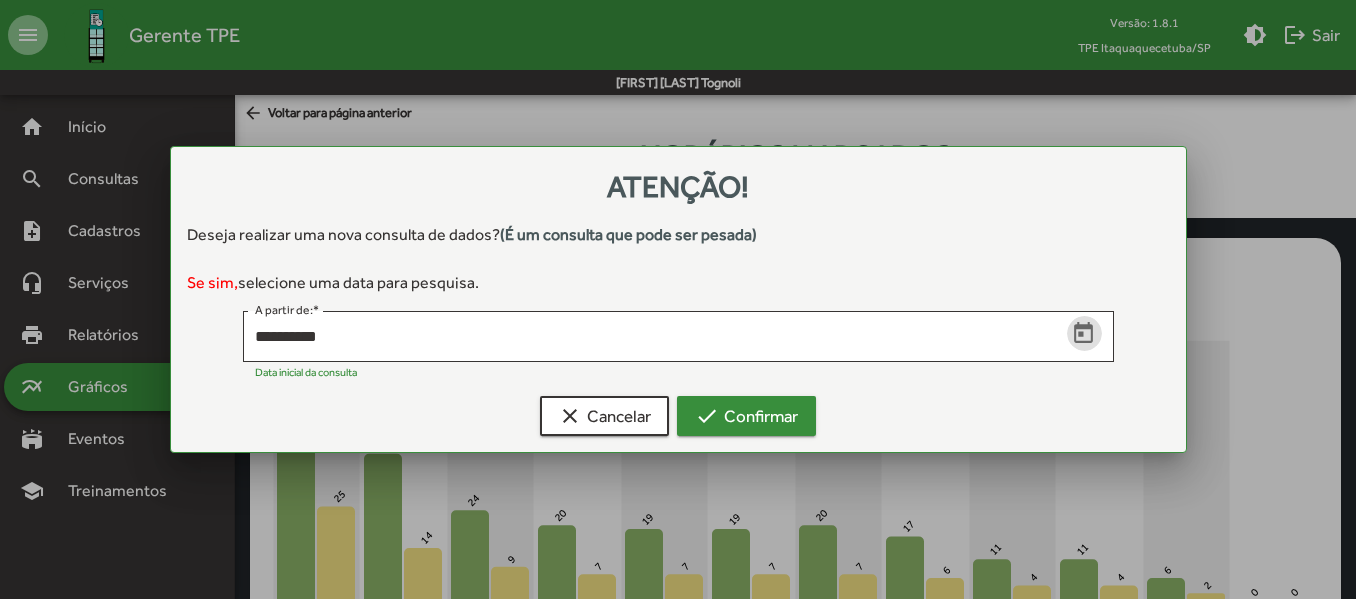 click on "check  Confirmar" at bounding box center (746, 416) 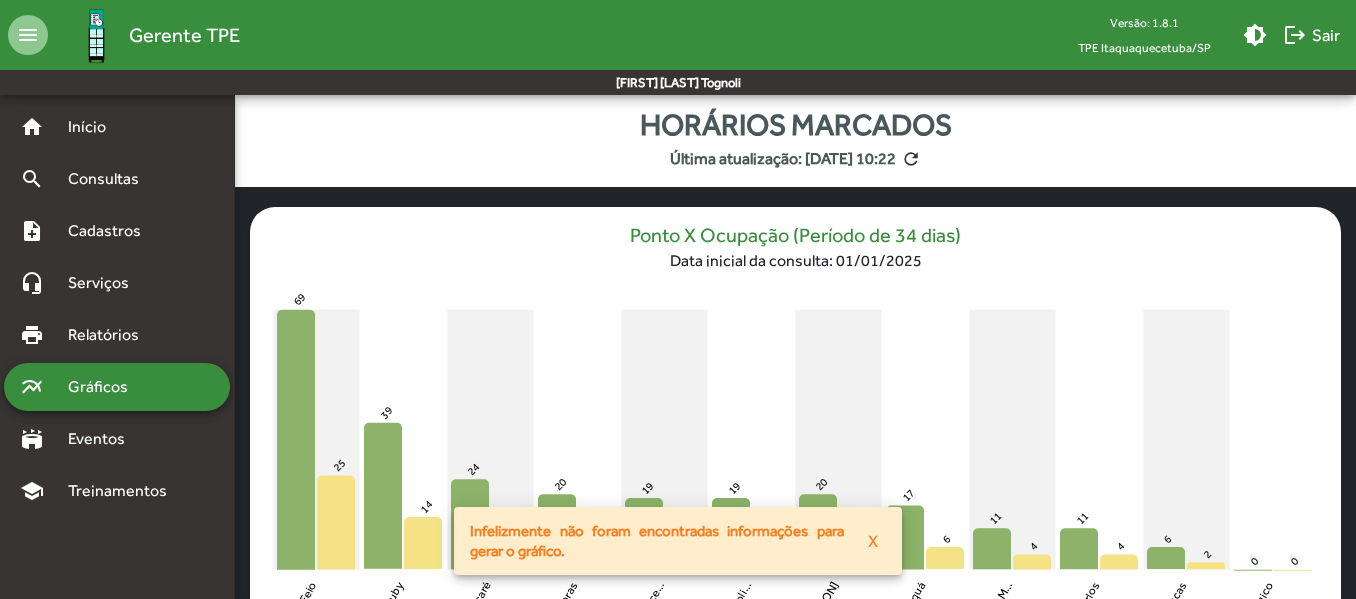 scroll, scrollTop: 0, scrollLeft: 0, axis: both 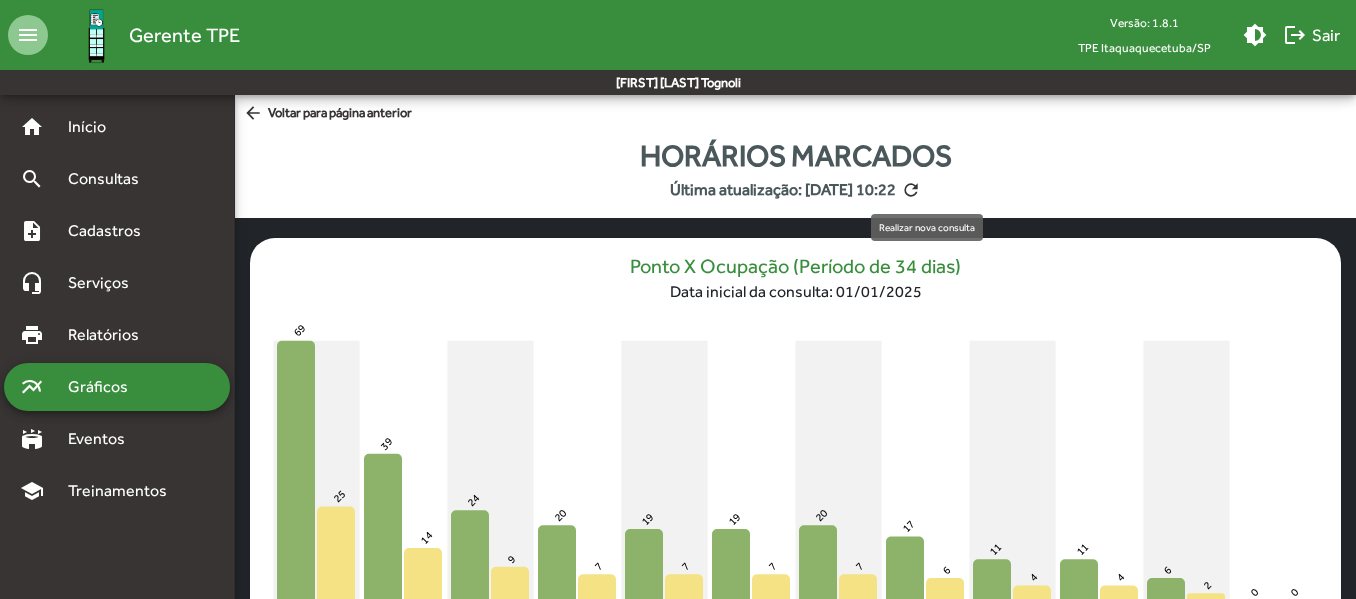 click on "refresh" 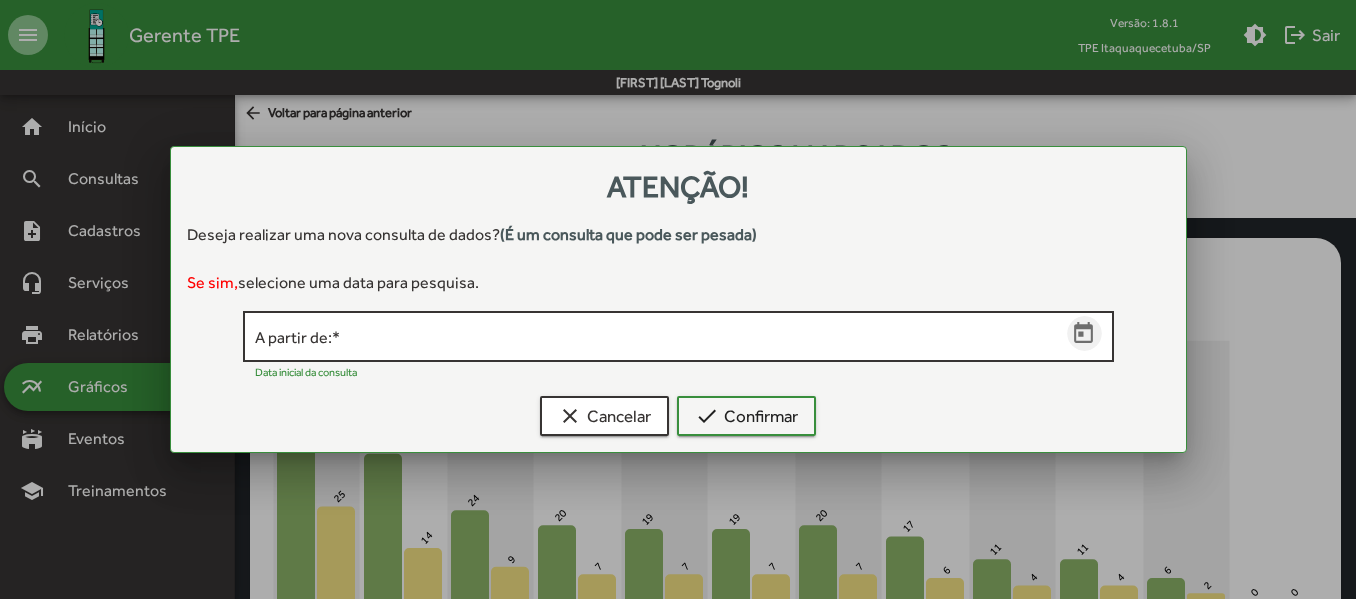 click 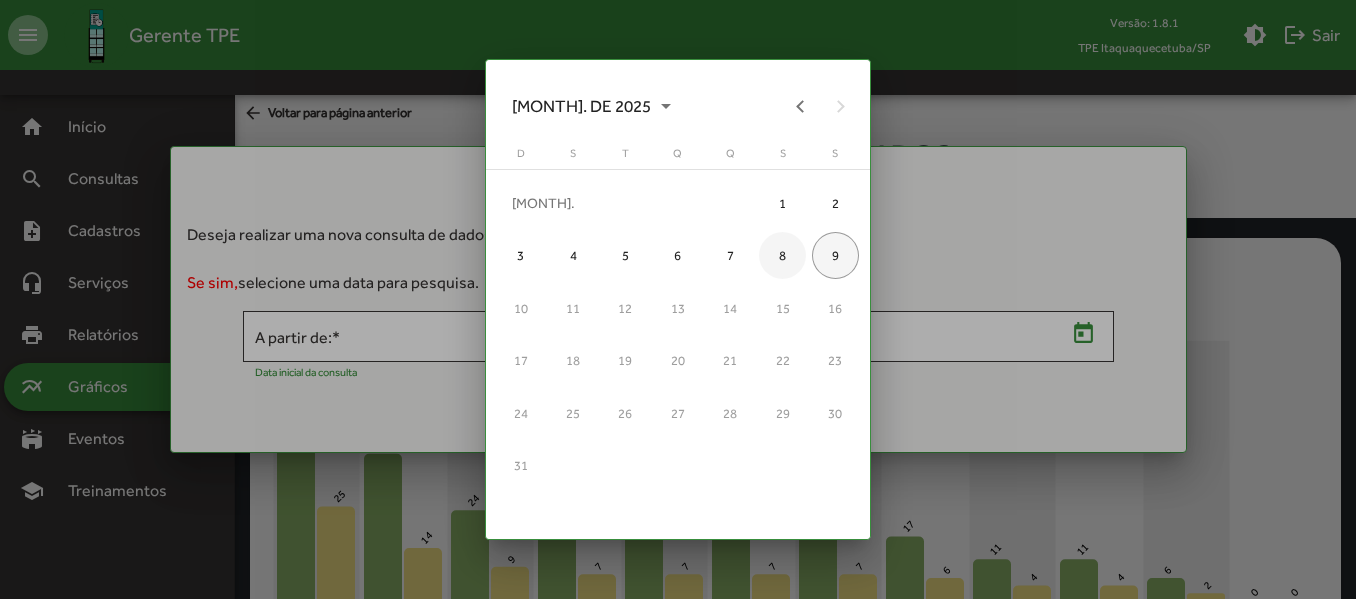 click on "8" at bounding box center [782, 255] 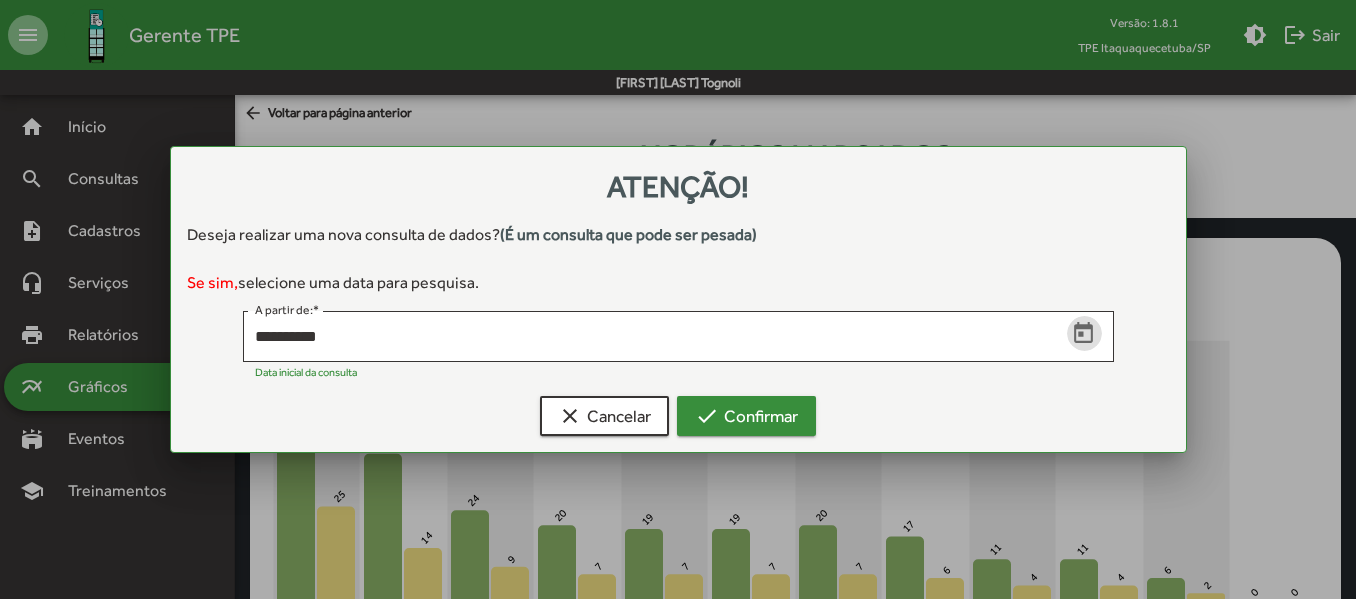 click on "check  Confirmar" at bounding box center (746, 416) 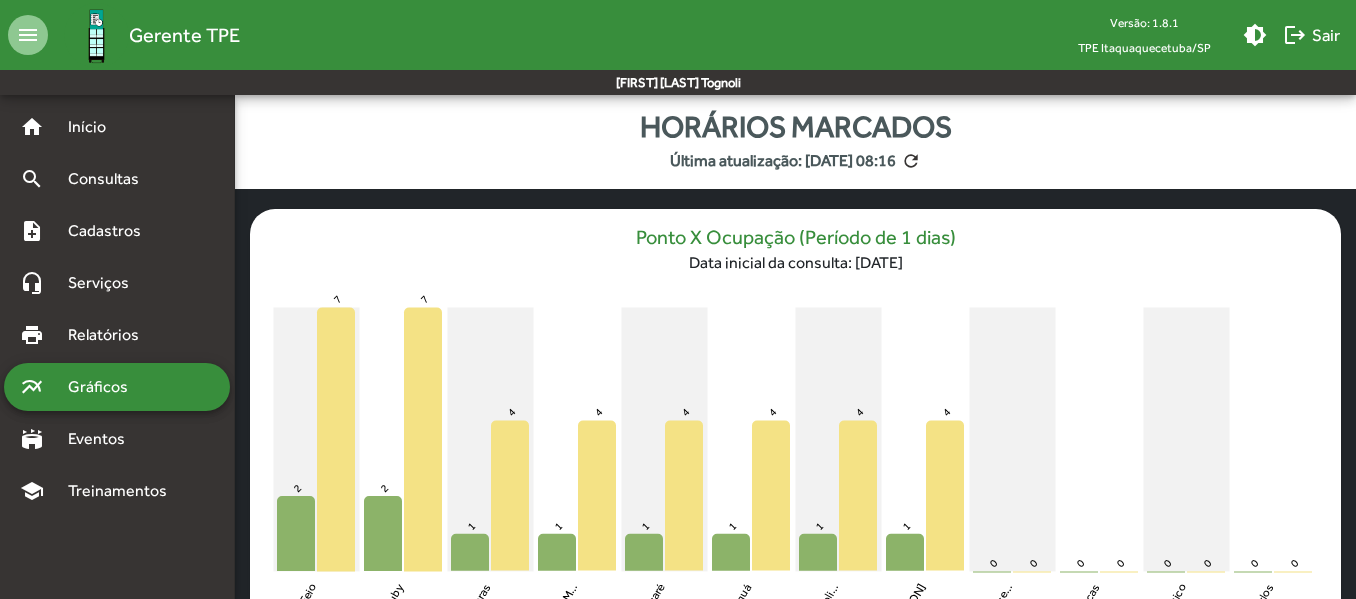 scroll, scrollTop: 0, scrollLeft: 0, axis: both 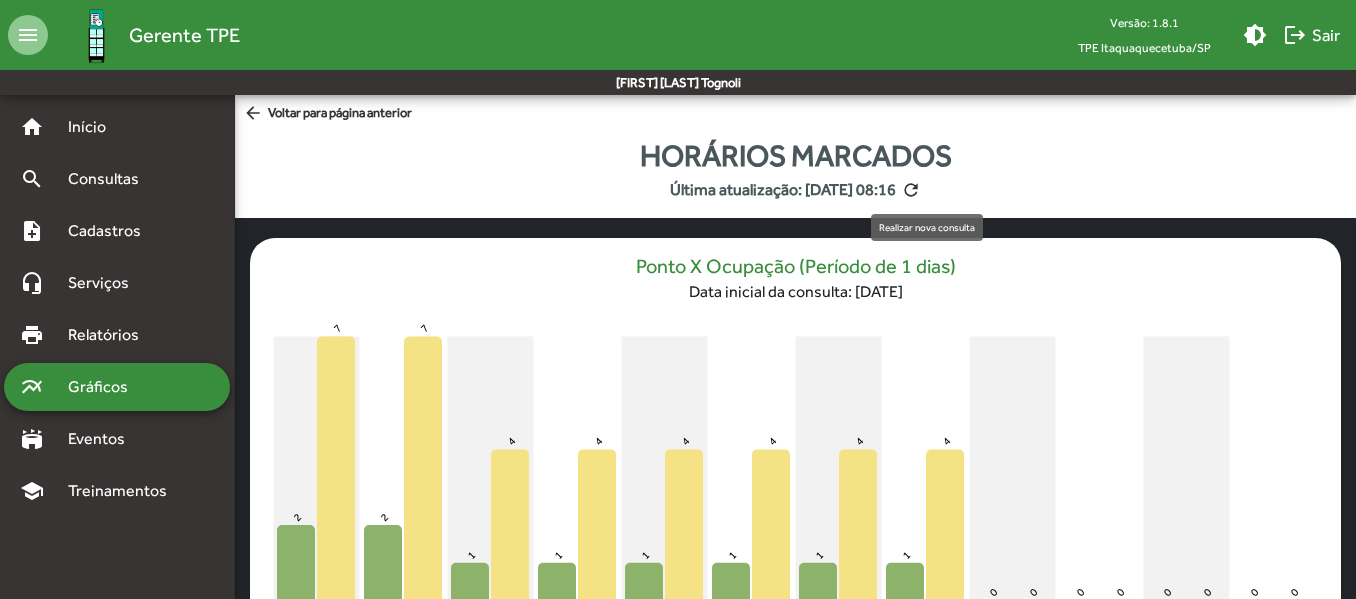 click on "refresh" 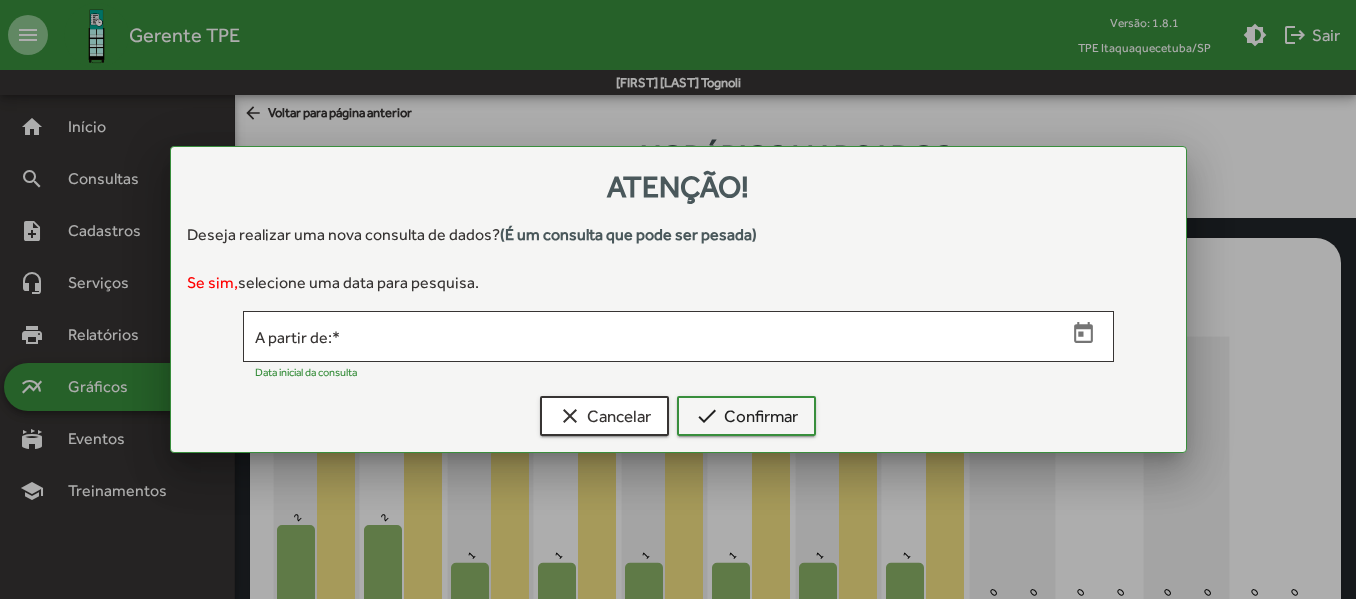 click on "Atenção! Deseja realizar uma nova consulta de dados?  (É um consulta que pode ser pesada)   Se sim,  selecione uma data para pesquisa. A partir de:  * Data inicial da consulta clear  Cancelar  check  Confirmar" at bounding box center (678, 299) 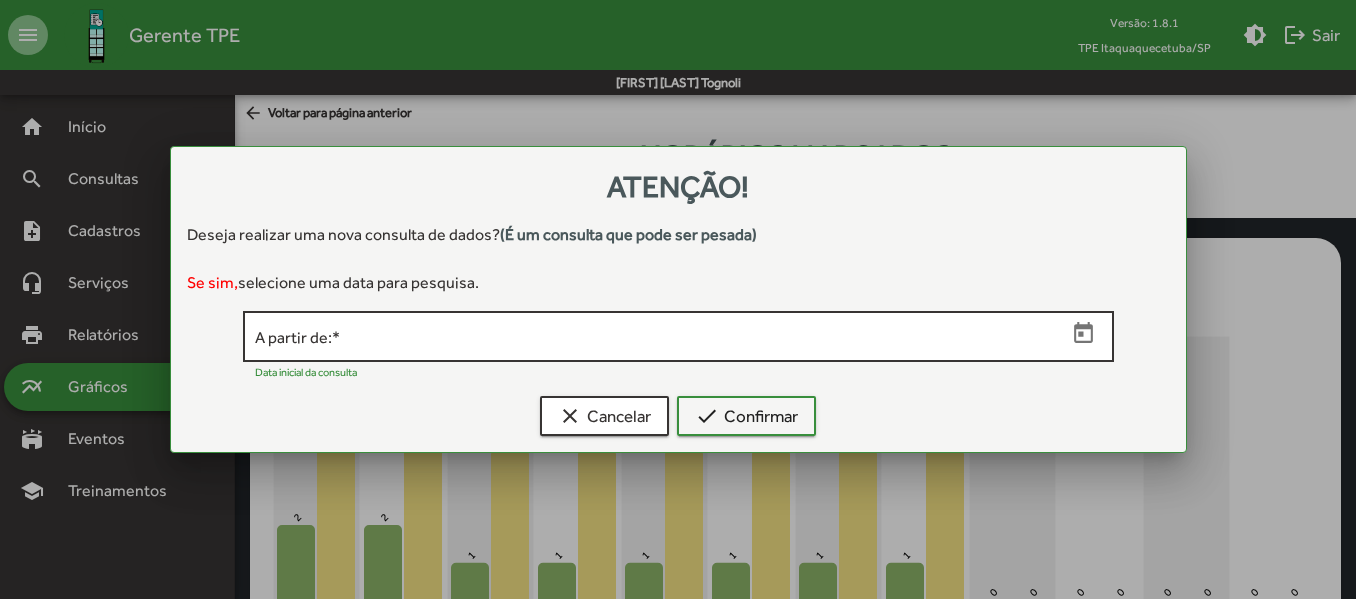 click 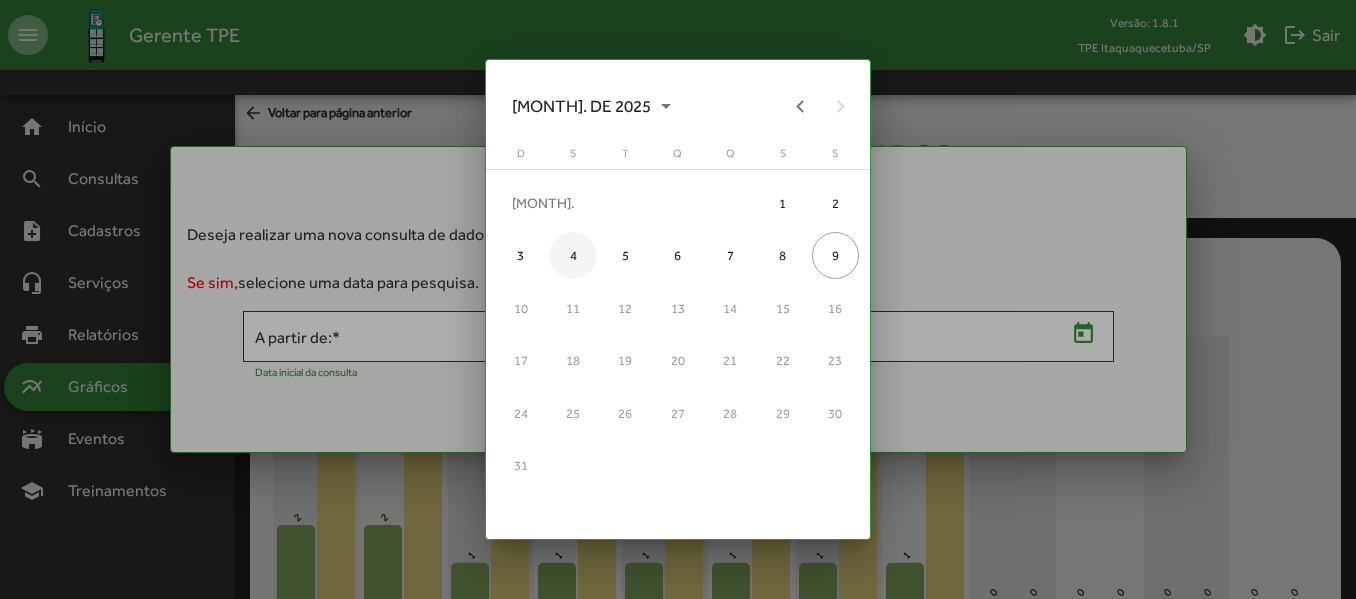 click on "4" at bounding box center (572, 255) 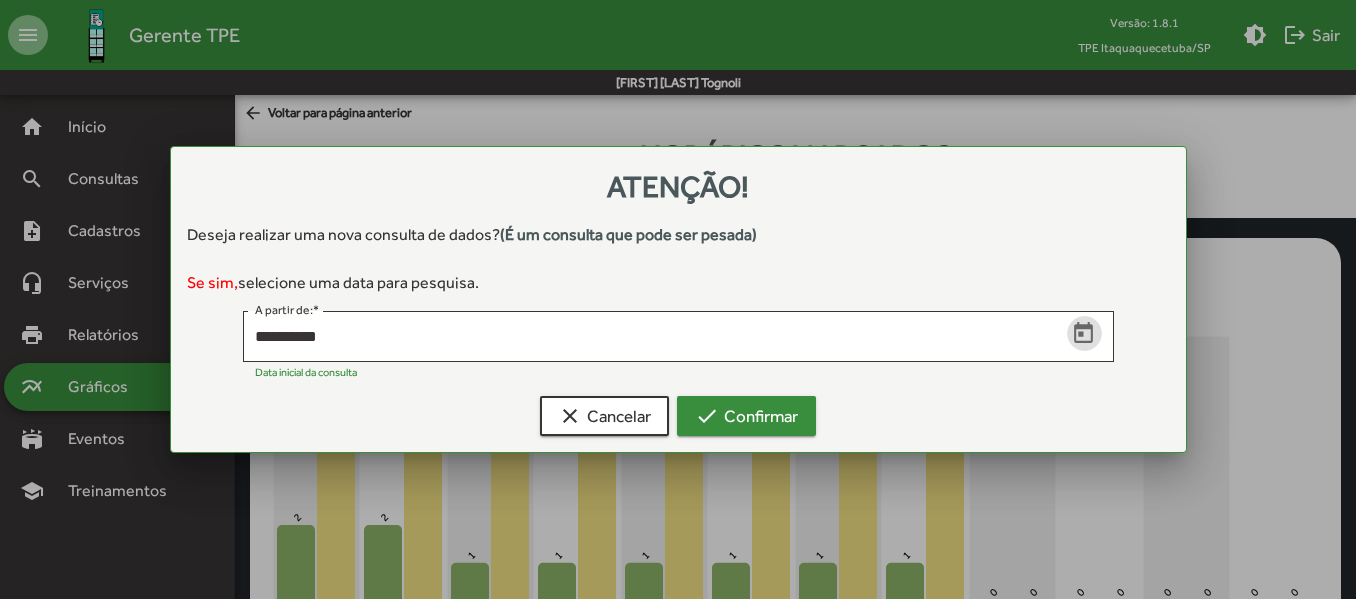 click on "check  Confirmar" at bounding box center [746, 416] 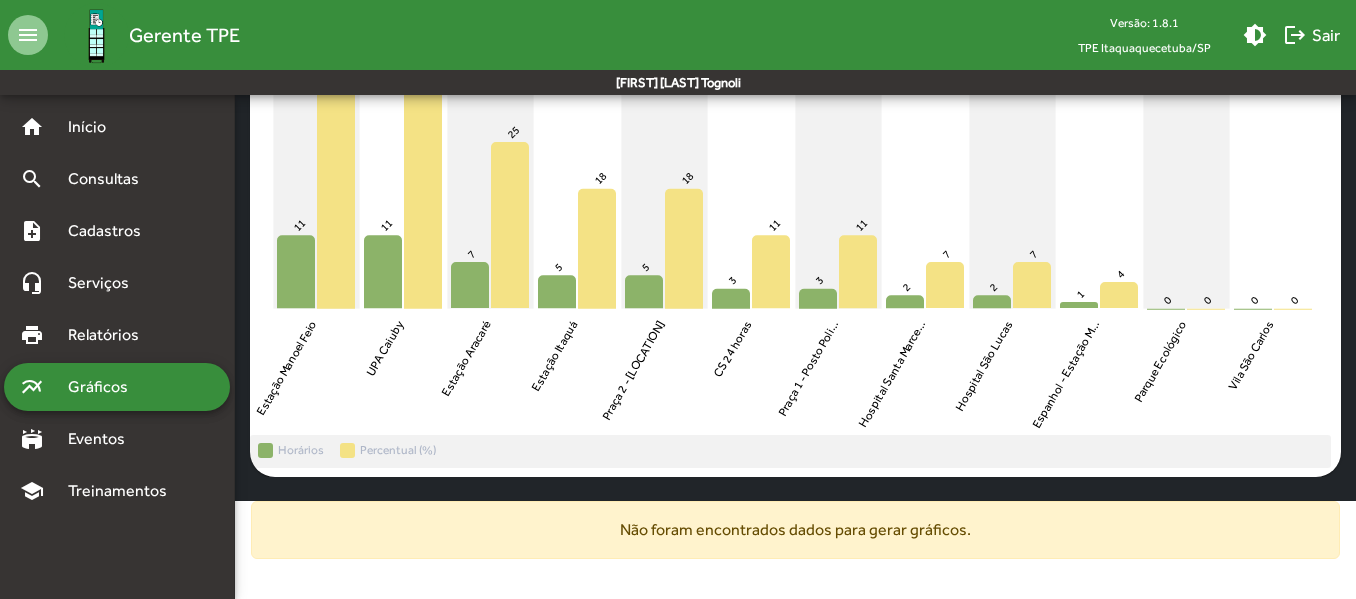 scroll, scrollTop: 192, scrollLeft: 0, axis: vertical 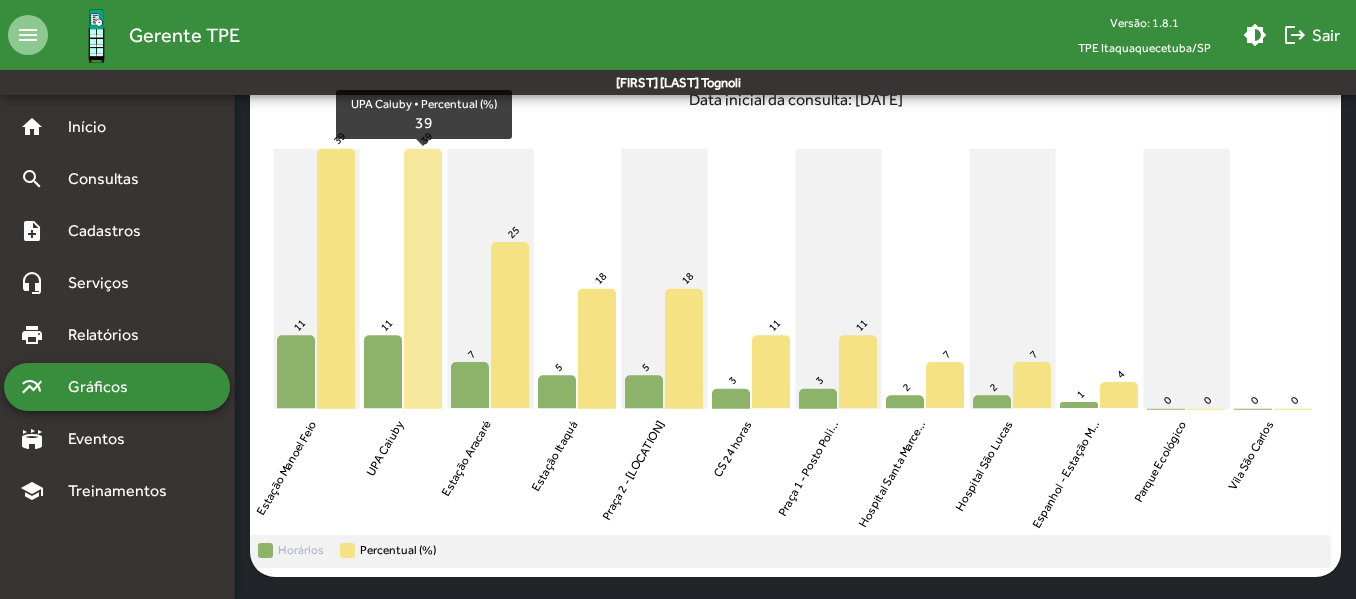 drag, startPoint x: 295, startPoint y: 124, endPoint x: 397, endPoint y: 333, distance: 232.56181 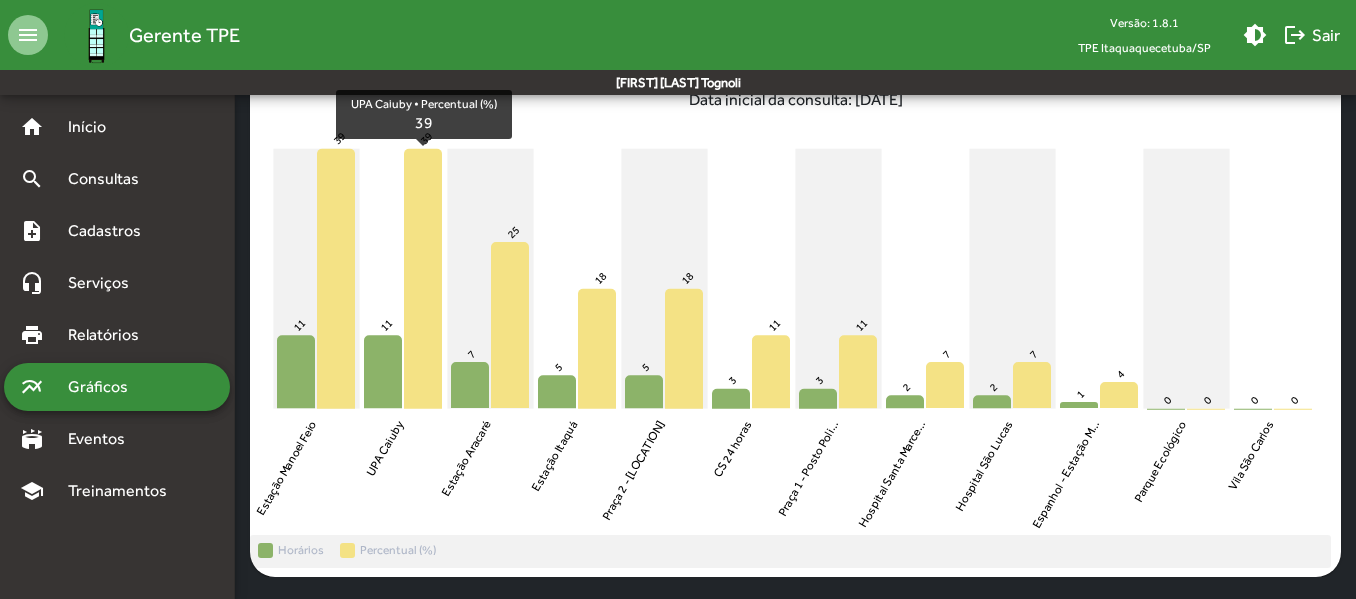 click on "Estação Manoel Feio Estação Manoel Feio UPA Caiuby UPA Caiuby Estação Aracaré Estação Aracaré Estação Itaquá Estação Itaquá Praça 2 - Mercado X Praça 2 - Mercado X CS 24 horas CS 24 horas Praça 1 - Posto Policial Praça 1 - Posto Poli... Hospital Santa Marcelina Hospital Santa Marce... Hospital São Lucas Hospital São Lucas Espanhol - Estação MF Espanhol - Estação M... Parque Ecológico Parque Ecológico Vila São Carlos Vila São Carlos 11 39 11 39 7 25 5 18 5 18 3 11 3 11 2 7 2 7 1 4 0 0 0 0" 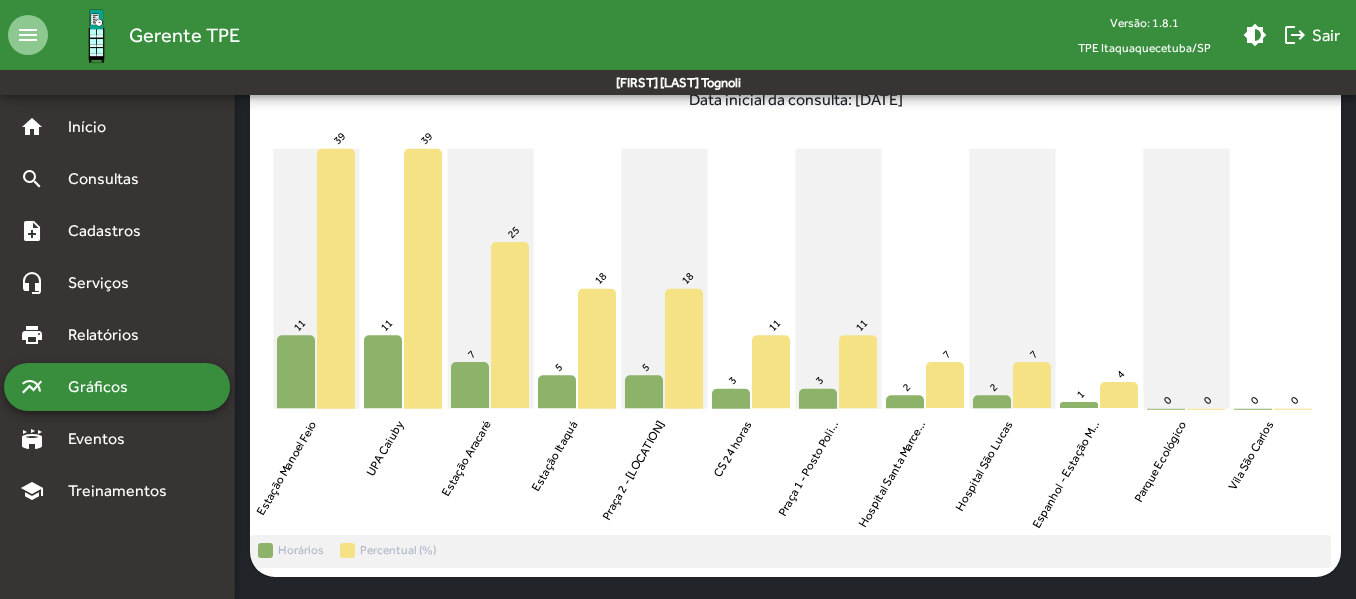 drag, startPoint x: 273, startPoint y: 154, endPoint x: 297, endPoint y: 219, distance: 69.289246 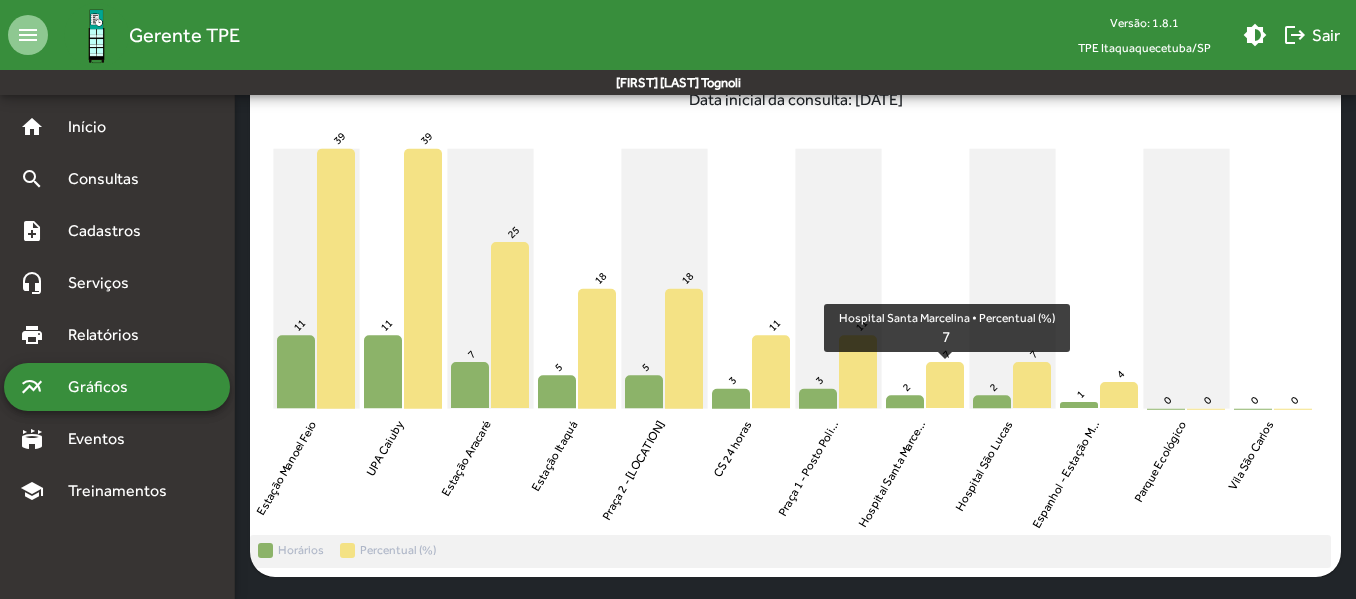 drag, startPoint x: 1291, startPoint y: 451, endPoint x: 933, endPoint y: 419, distance: 359.4273 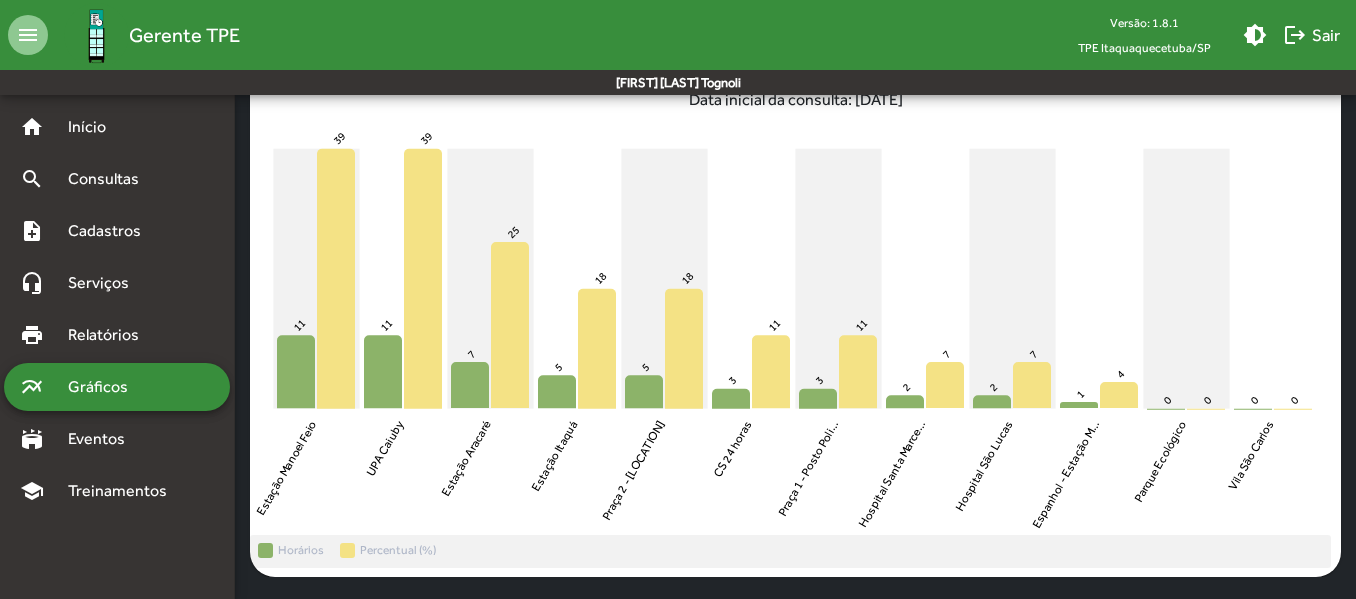 click on "Estação Manoel Feio Estação Manoel Feio UPA Caiuby UPA Caiuby Estação Aracaré Estação Aracaré Estação Itaquá Estação Itaquá Praça 2 - Mercado X Praça 2 - Mercado X CS 24 horas CS 24 horas Praça 1 - Posto Policial Praça 1 - Posto Poli... Hospital Santa Marcelina Hospital Santa Marce... Hospital São Lucas Hospital São Lucas Espanhol - Estação MF Espanhol - Estação M... Parque Ecológico Parque Ecológico Vila São Carlos Vila São Carlos 11 39 11 39 7 25 5 18 5 18 3 11 3 11 2 7 2 7 1 4 0 0 0 0" 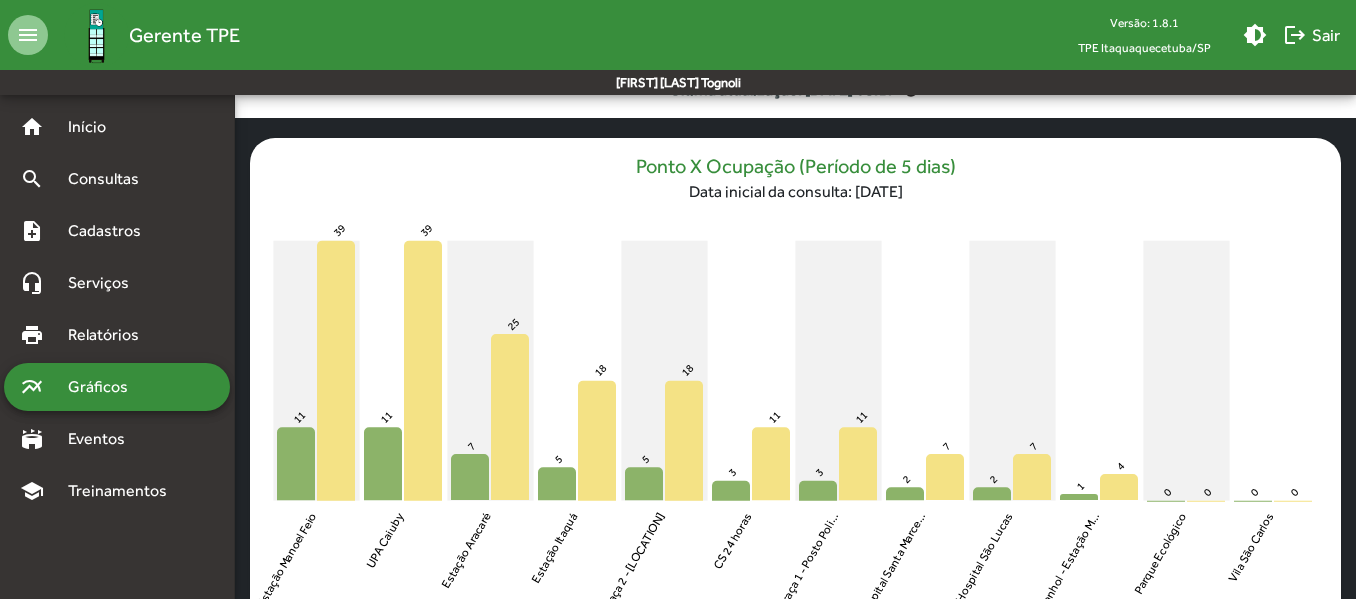 scroll, scrollTop: 200, scrollLeft: 0, axis: vertical 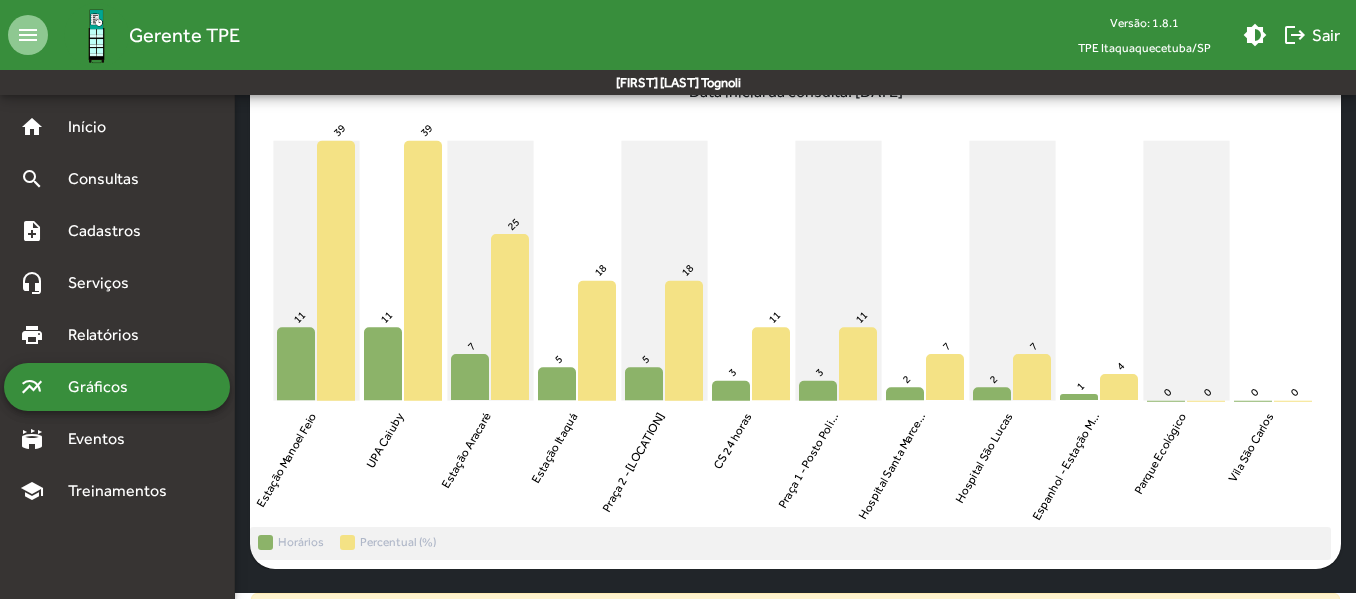 drag, startPoint x: 801, startPoint y: 268, endPoint x: 742, endPoint y: 218, distance: 77.33692 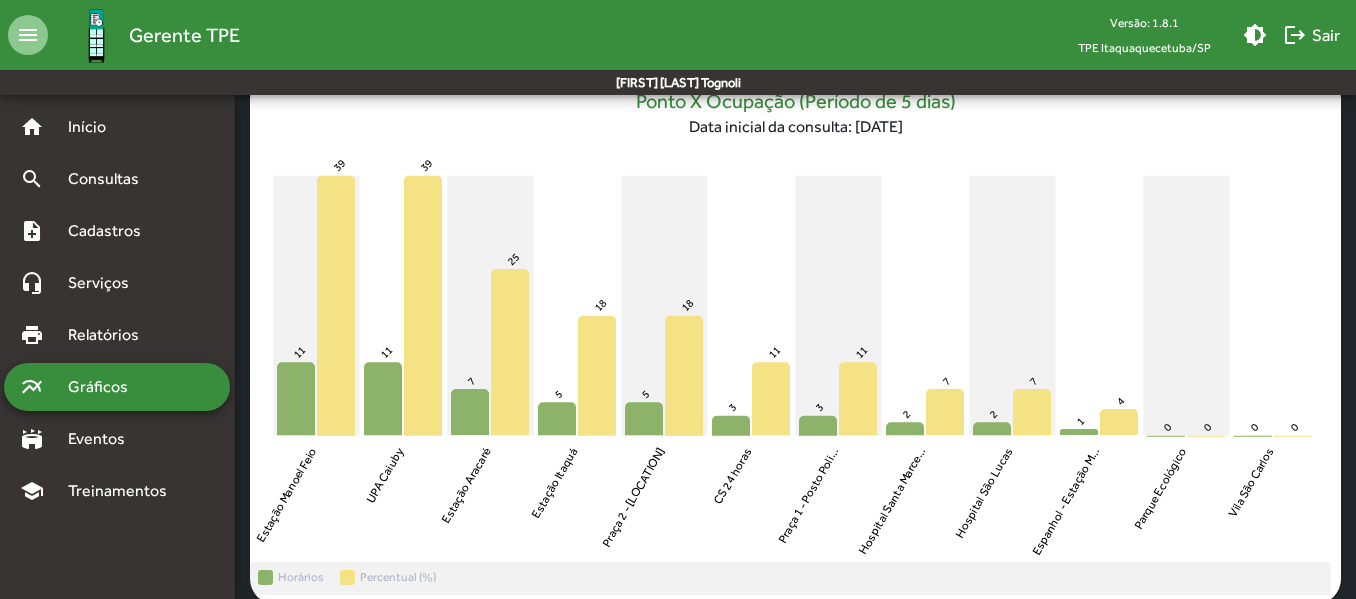scroll, scrollTop: 200, scrollLeft: 0, axis: vertical 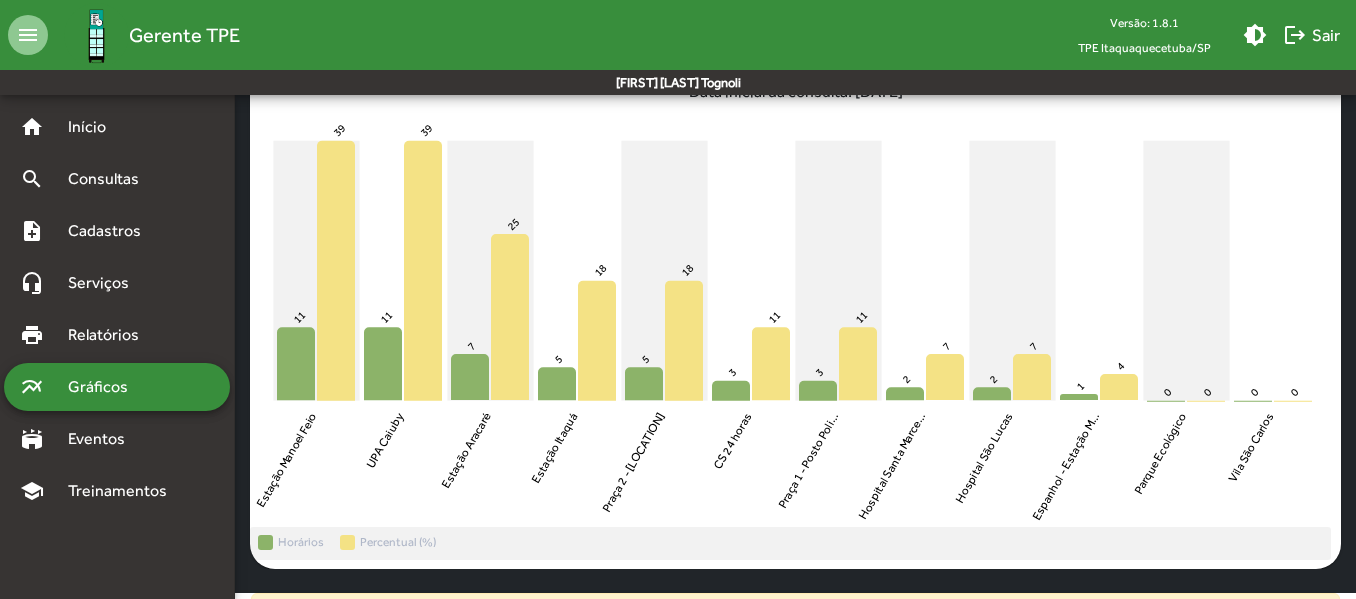 drag, startPoint x: 302, startPoint y: 111, endPoint x: 307, endPoint y: 142, distance: 31.400637 